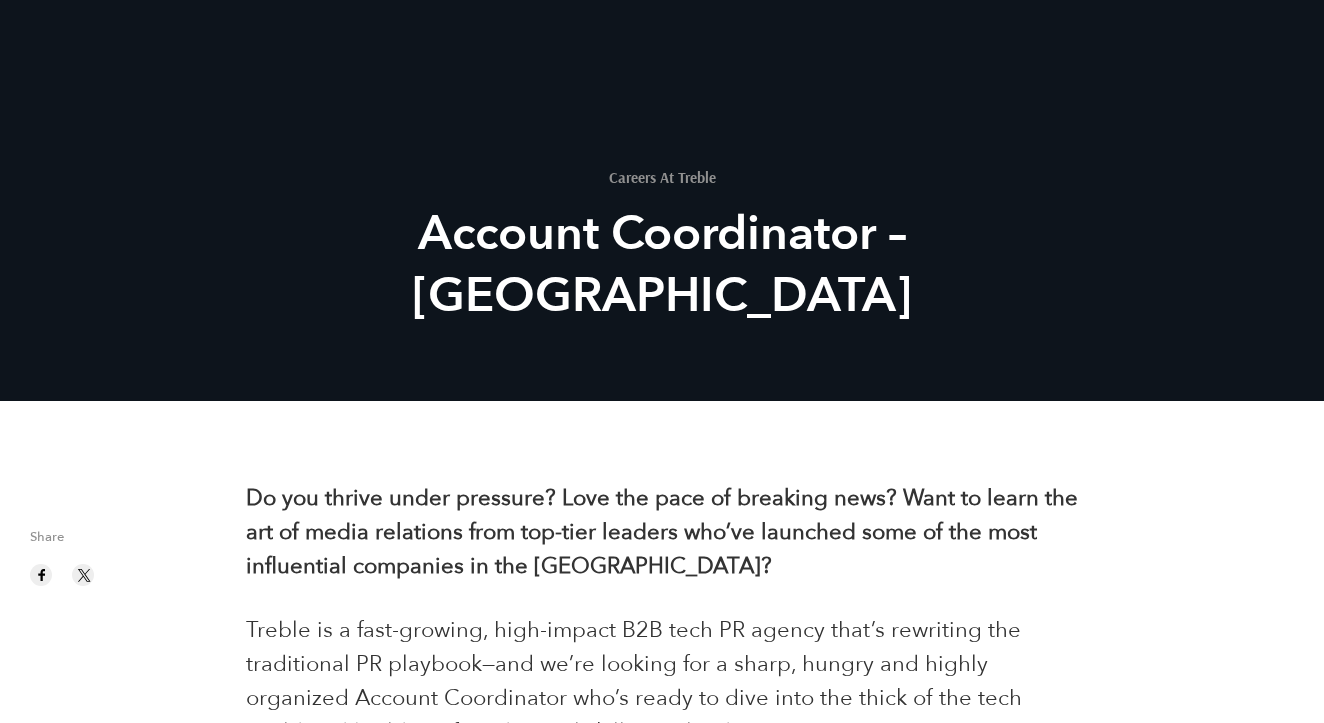 scroll, scrollTop: 549, scrollLeft: 0, axis: vertical 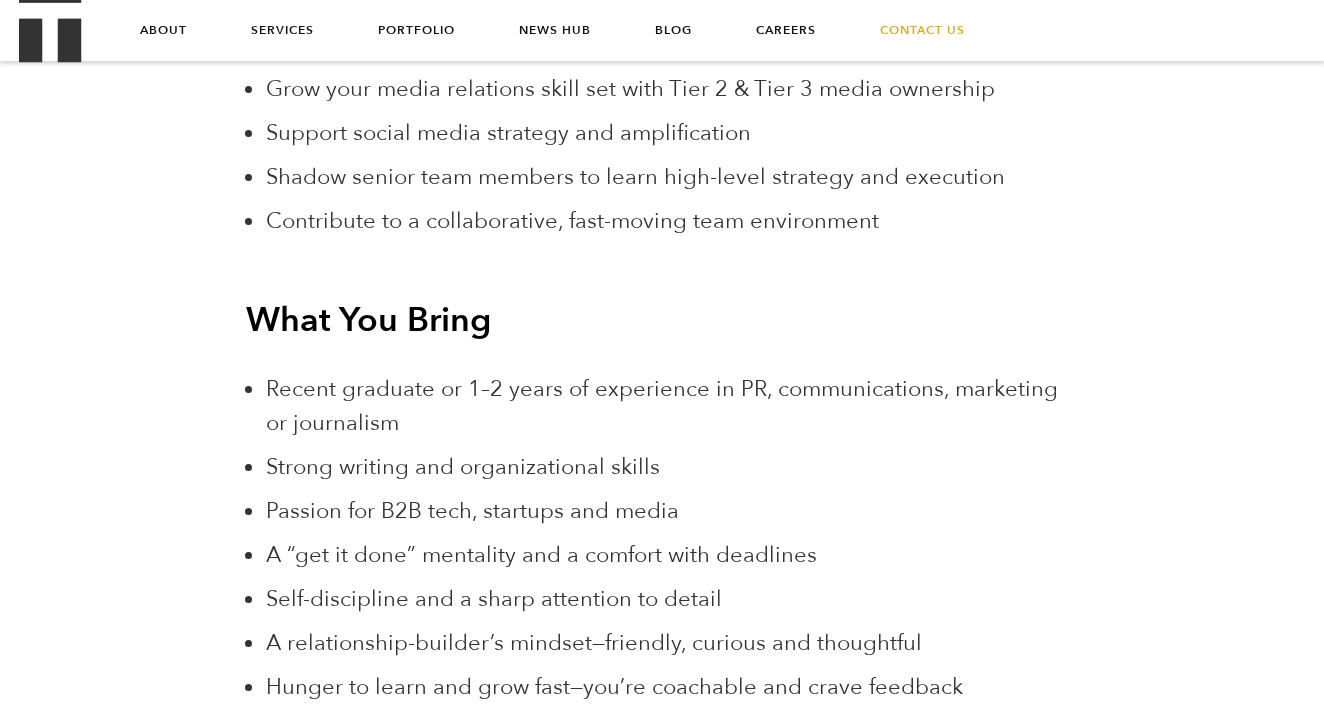 click on "Strong writing and organizational skills" at bounding box center [672, 467] 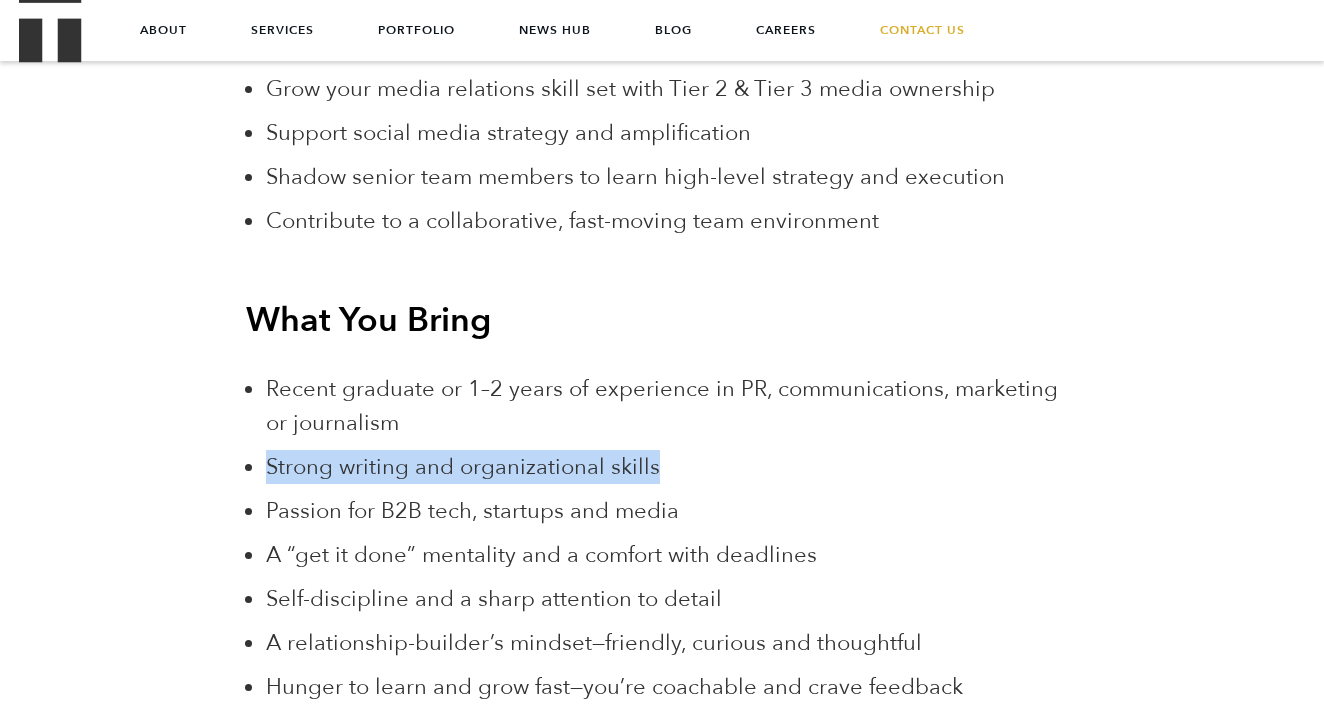 click on "Passion for B2B tech, startups and media" at bounding box center [672, 511] 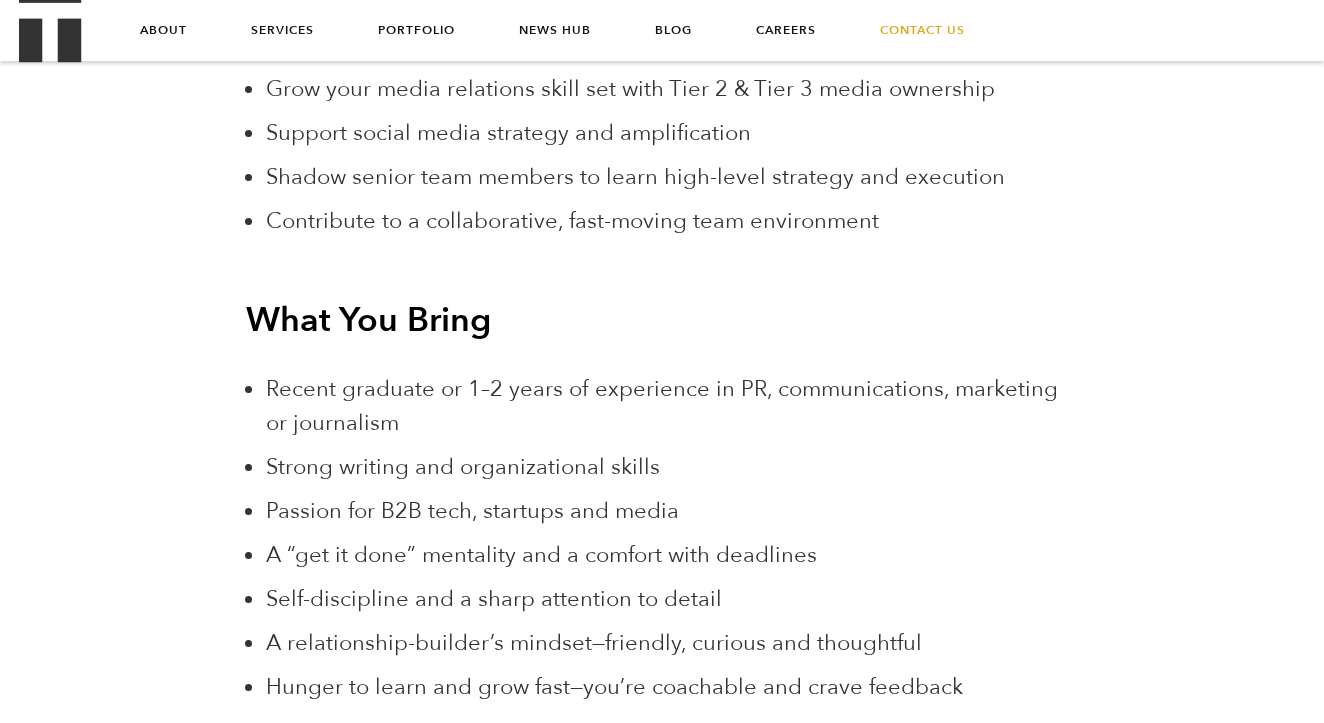 click on "Passion for B2B tech, startups and media" at bounding box center (672, 511) 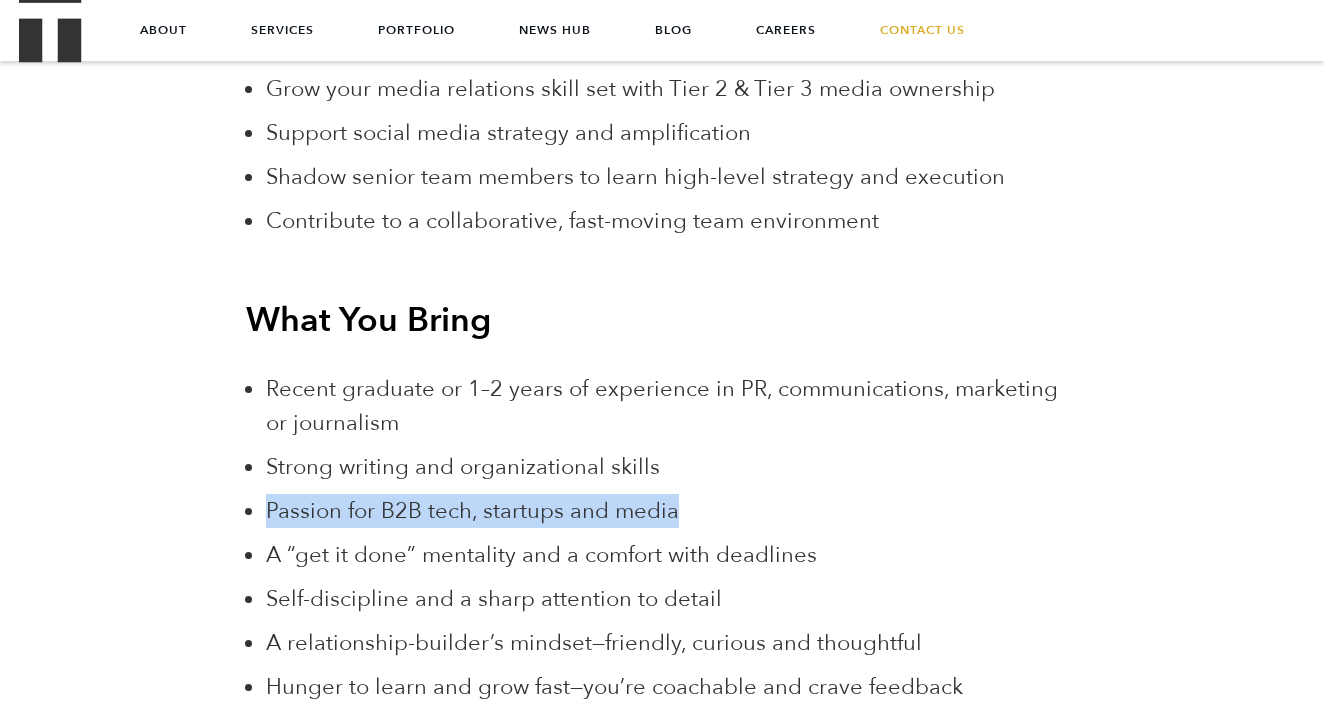 click on "A “get it done” mentality and a comfort with deadlines" at bounding box center [672, 555] 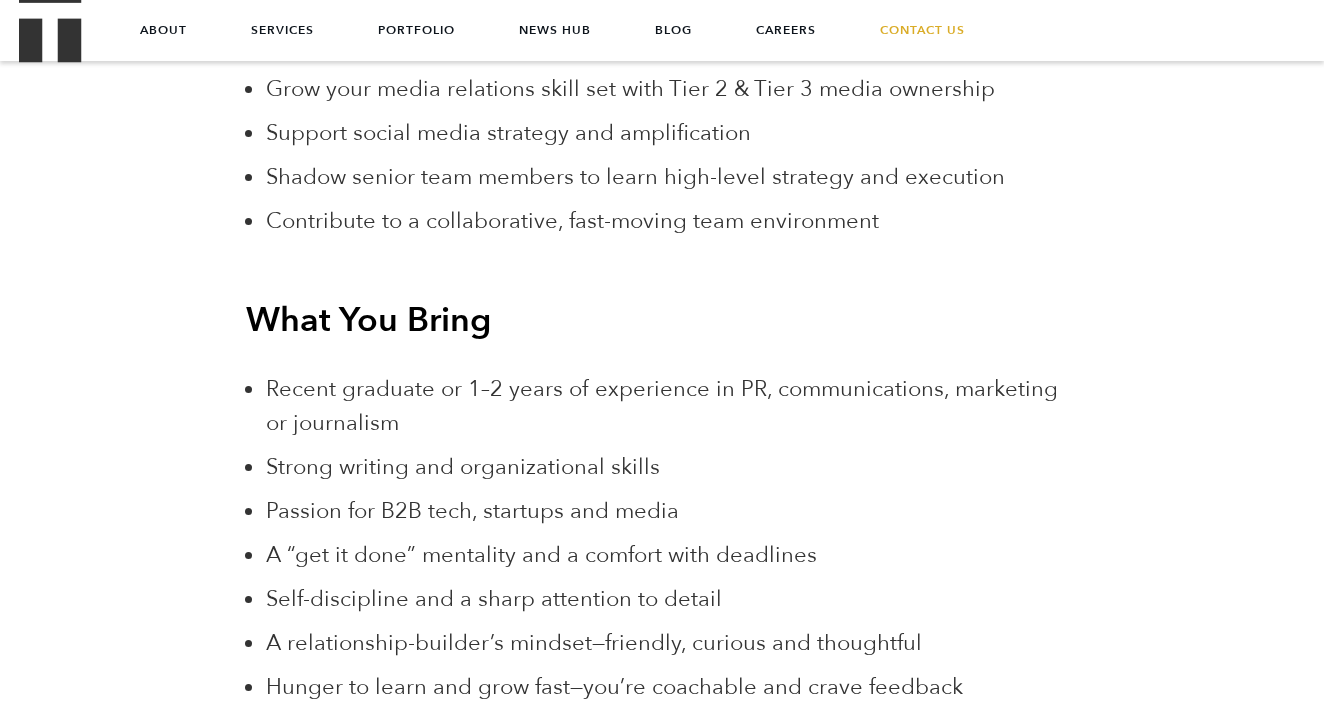 click on "A “get it done” mentality and a comfort with deadlines" at bounding box center [672, 555] 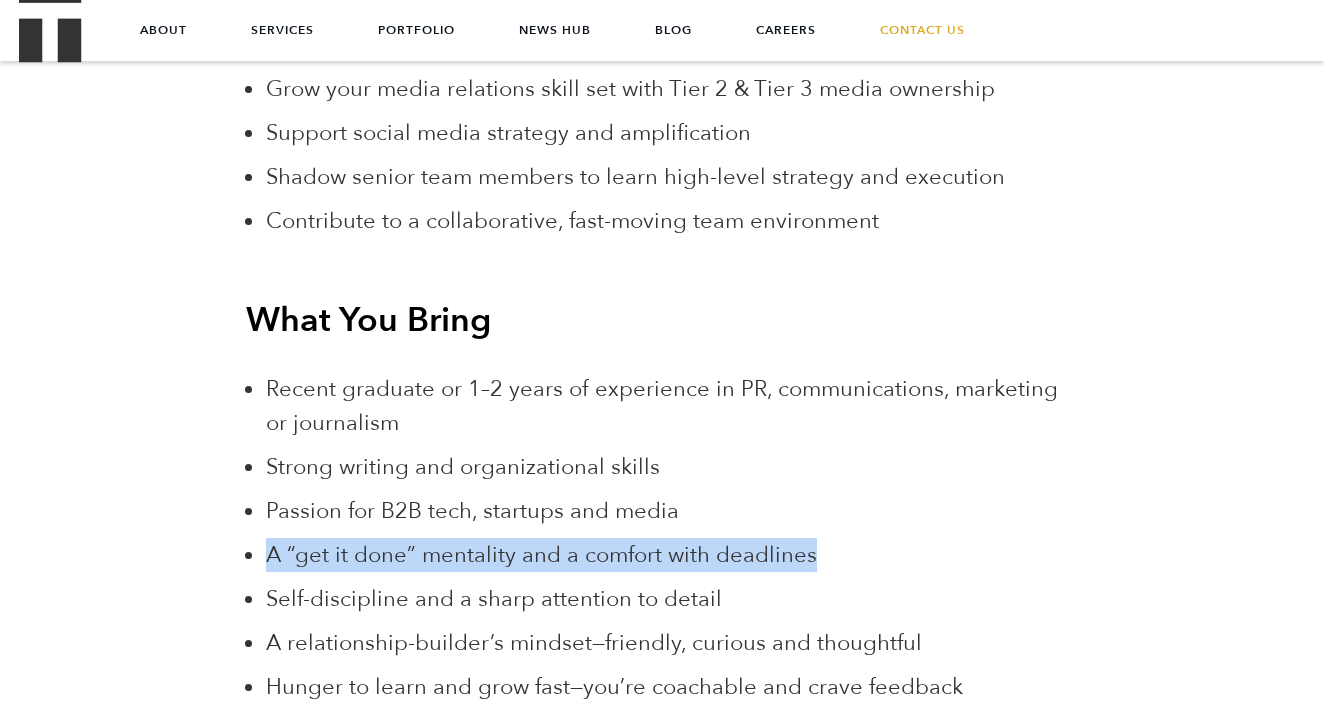 click on "A “get it done” mentality and a comfort with deadlines" at bounding box center [672, 555] 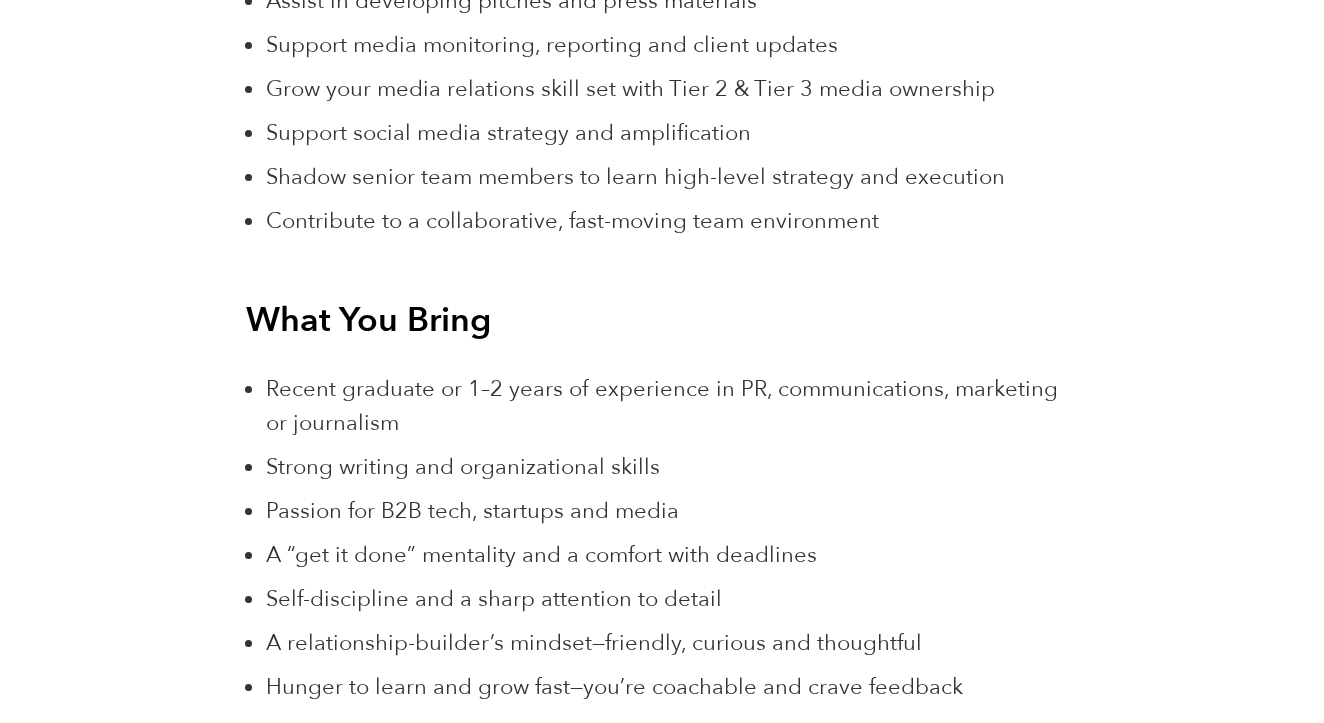 scroll, scrollTop: 2334, scrollLeft: 0, axis: vertical 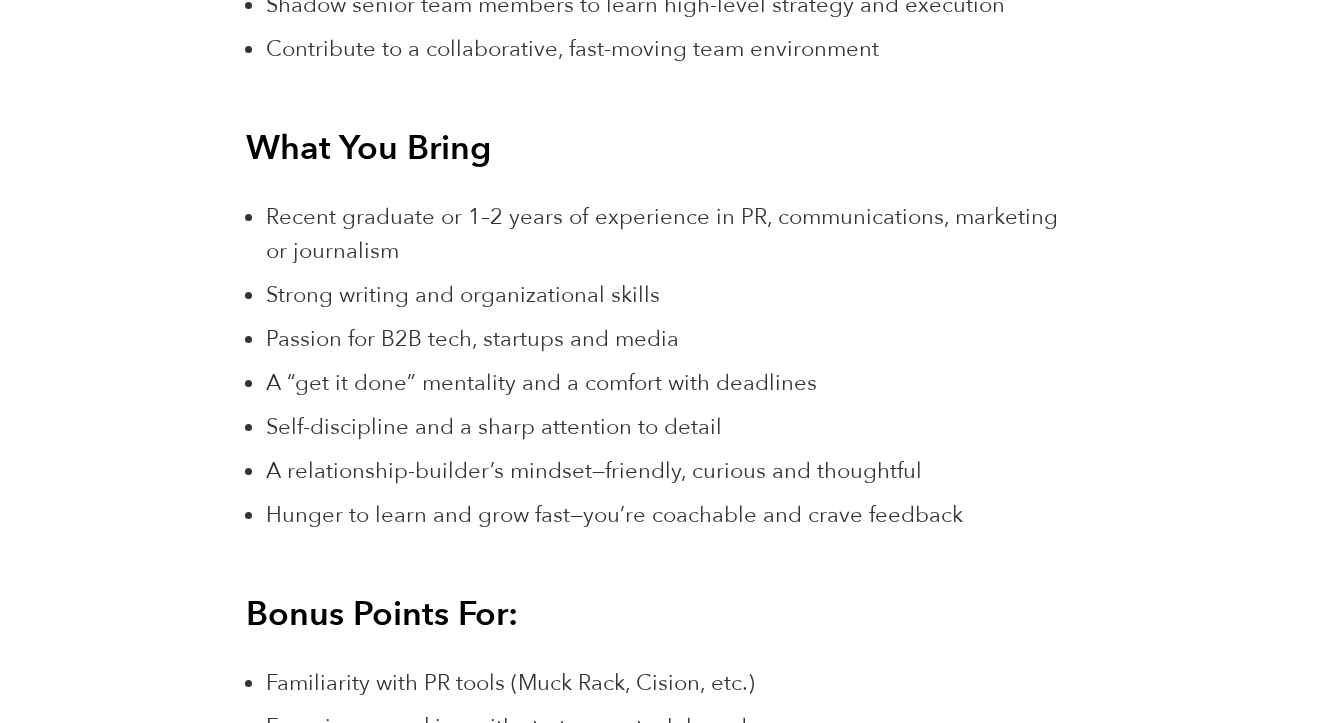 click on "A relationship-builder’s mindset—friendly, curious and thoughtful" at bounding box center [672, 471] 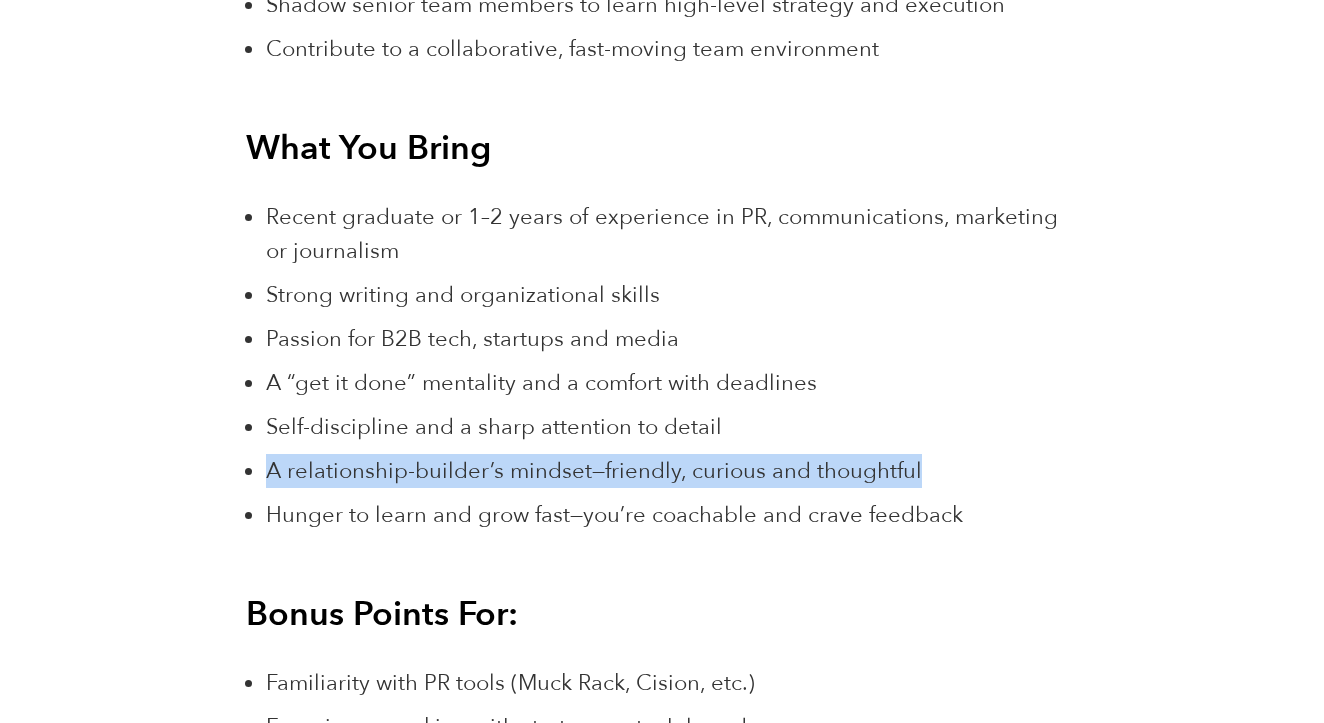 click on "Hunger to learn and grow fast—you’re coachable and crave feedback" at bounding box center (614, 515) 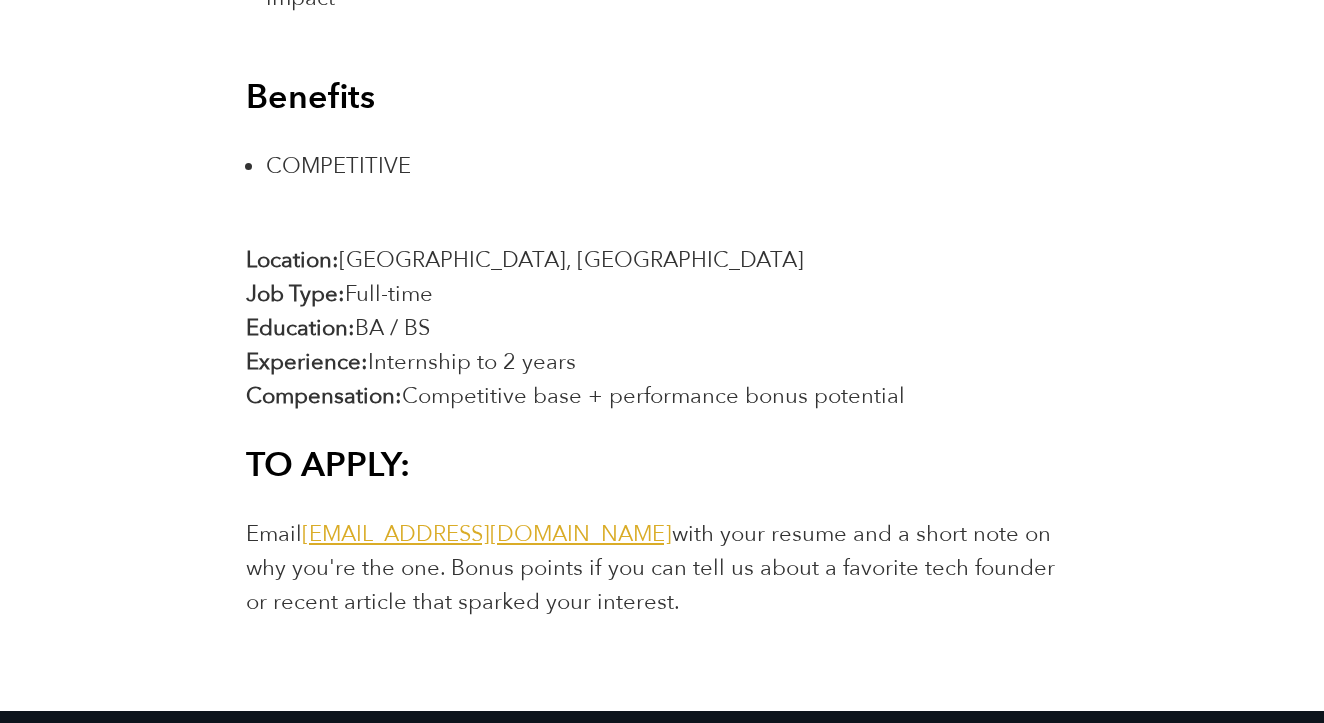 scroll, scrollTop: 3673, scrollLeft: 0, axis: vertical 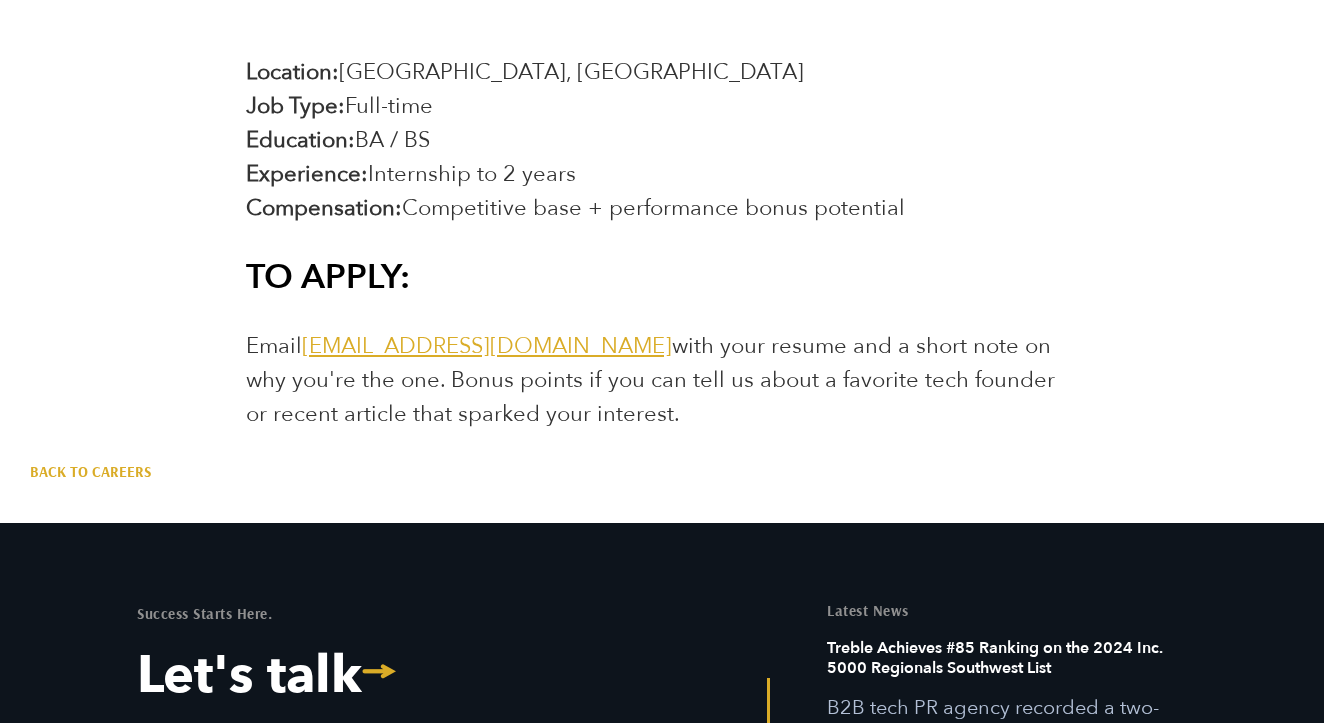 click on "Email  [EMAIL_ADDRESS][DOMAIN_NAME]  with your resume and a short note on why you're the one. Bonus points if you can tell us about a favorite tech founder or recent article that sparked your interest." at bounding box center (650, 380) 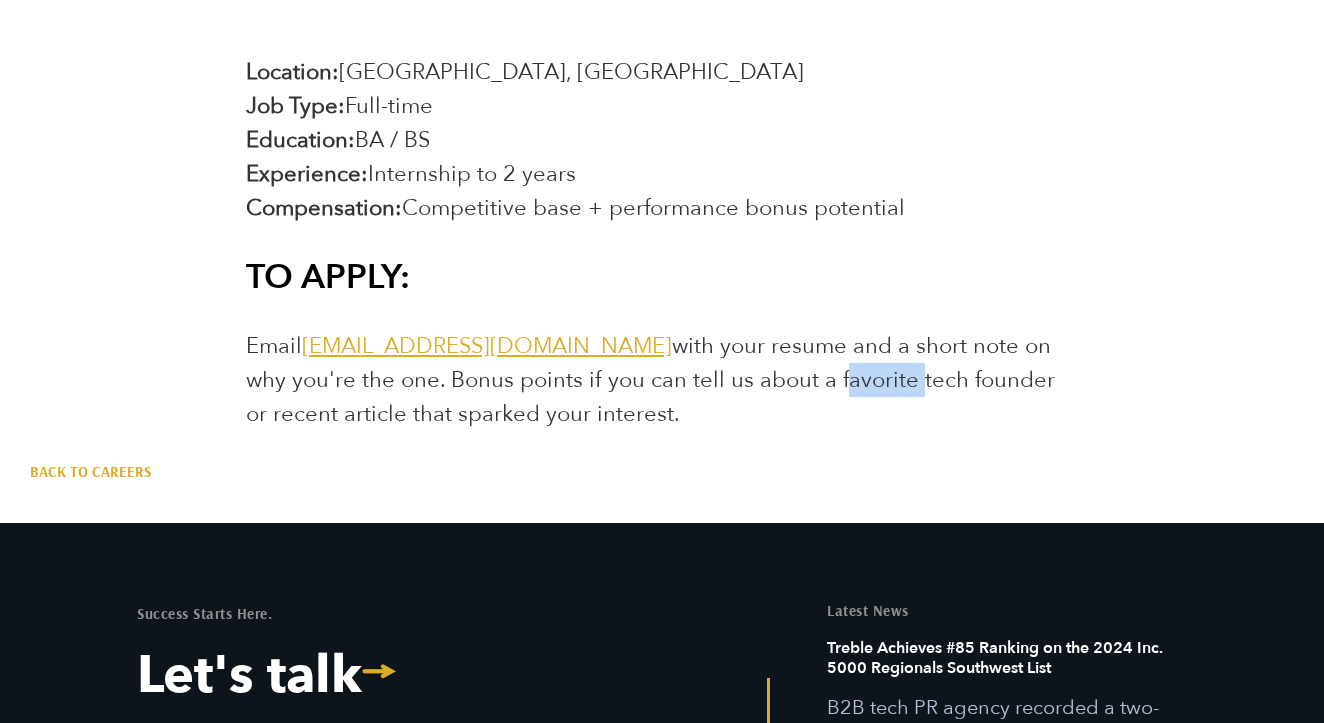 click on "Email  [EMAIL_ADDRESS][DOMAIN_NAME]  with your resume and a short note on why you're the one. Bonus points if you can tell us about a favorite tech founder or recent article that sparked your interest." at bounding box center [650, 380] 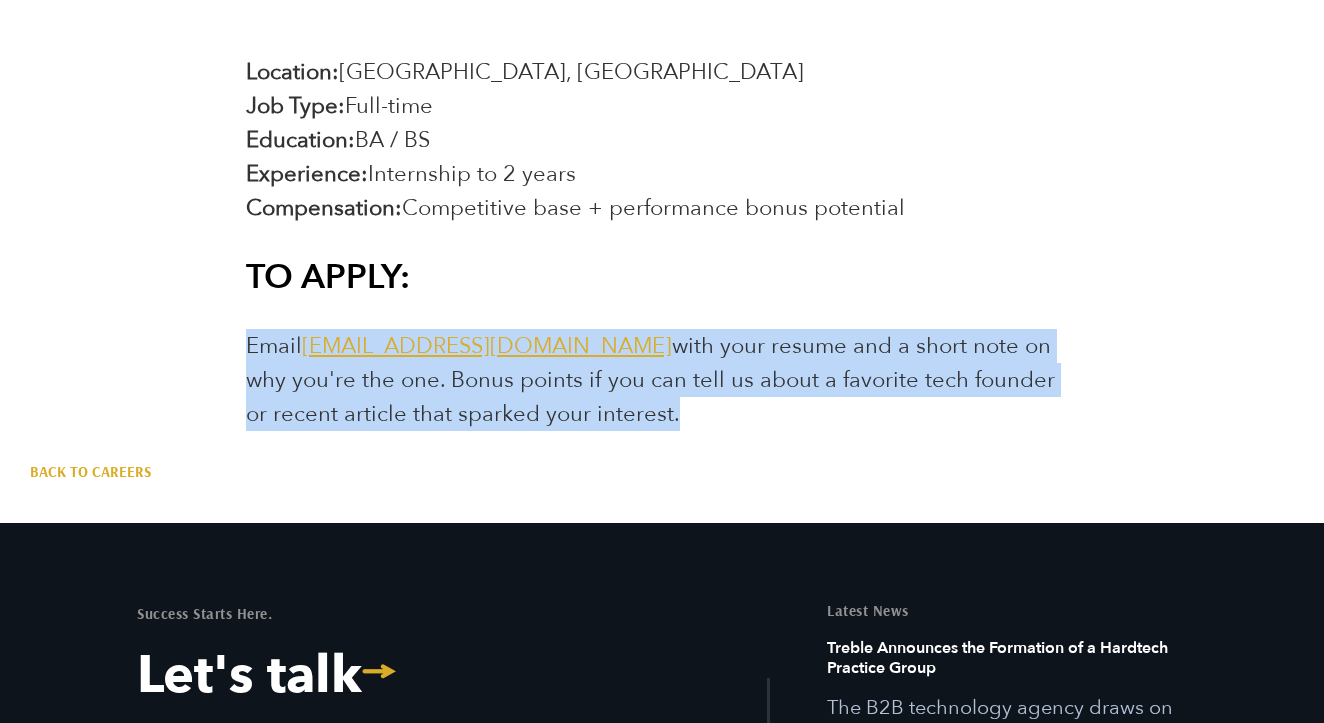 click on "Do you thrive under pressure? Love the pace of breaking news? Want to learn the art of media relations from top-tier leaders who’ve launched some of the most influential companies in the [GEOGRAPHIC_DATA]?
Treble is a fast-growing, high-impact B2B tech PR agency that’s rewriting the traditional PR playbook—and we’re looking for a sharp, hungry and highly organized Account Coordinator who’s ready to dive into the thick of the tech world and build the foundational skills that lead to career compression moments.
About Treble
Treble is built on the belief that media relations is a craft—and we’ve mastered it. Our team operates more like a newsroom than an agency: fast-moving, strategic and relentlessly results-driven. We represent early-stage startups, VC firms and global tech brands that are shaping the future.
We compete against the biggest agencies in the world—and win. How? We hire smart, driven people who care about relationships, results and rising fast.
About You" at bounding box center (662, -1366) 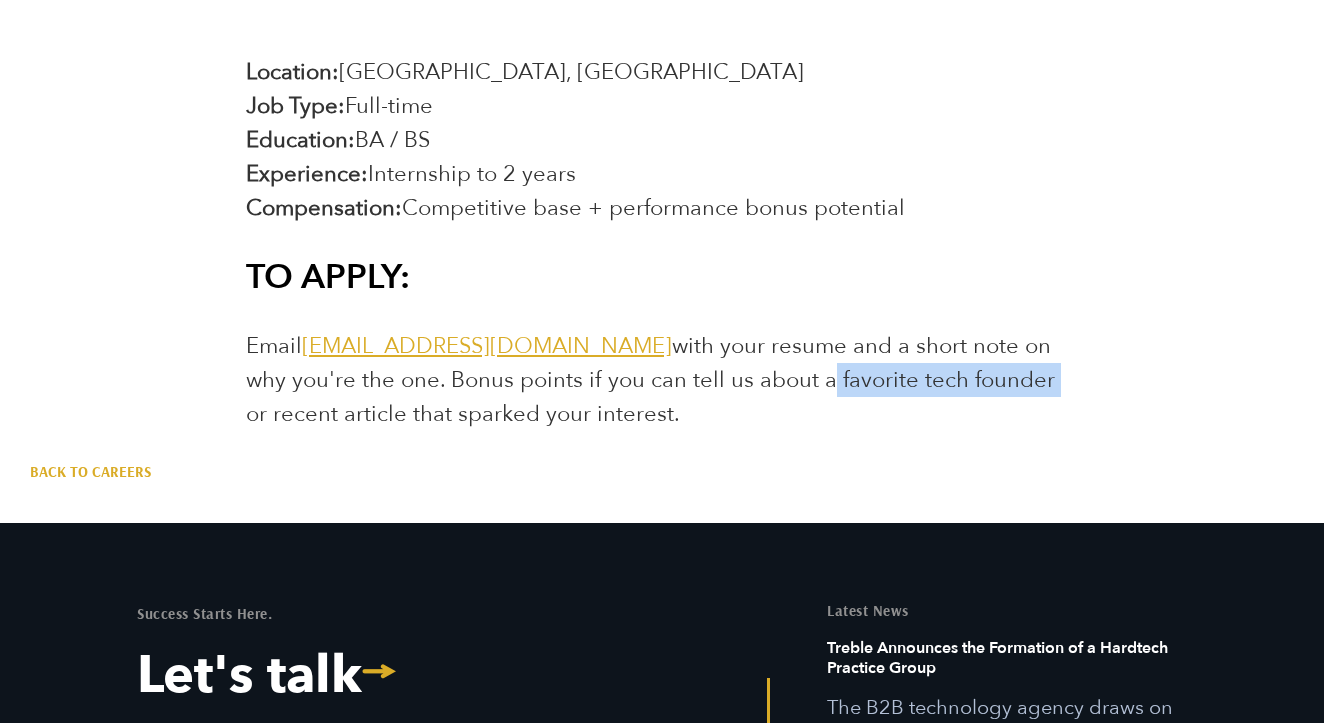drag, startPoint x: 702, startPoint y: 311, endPoint x: 927, endPoint y: 308, distance: 225.02 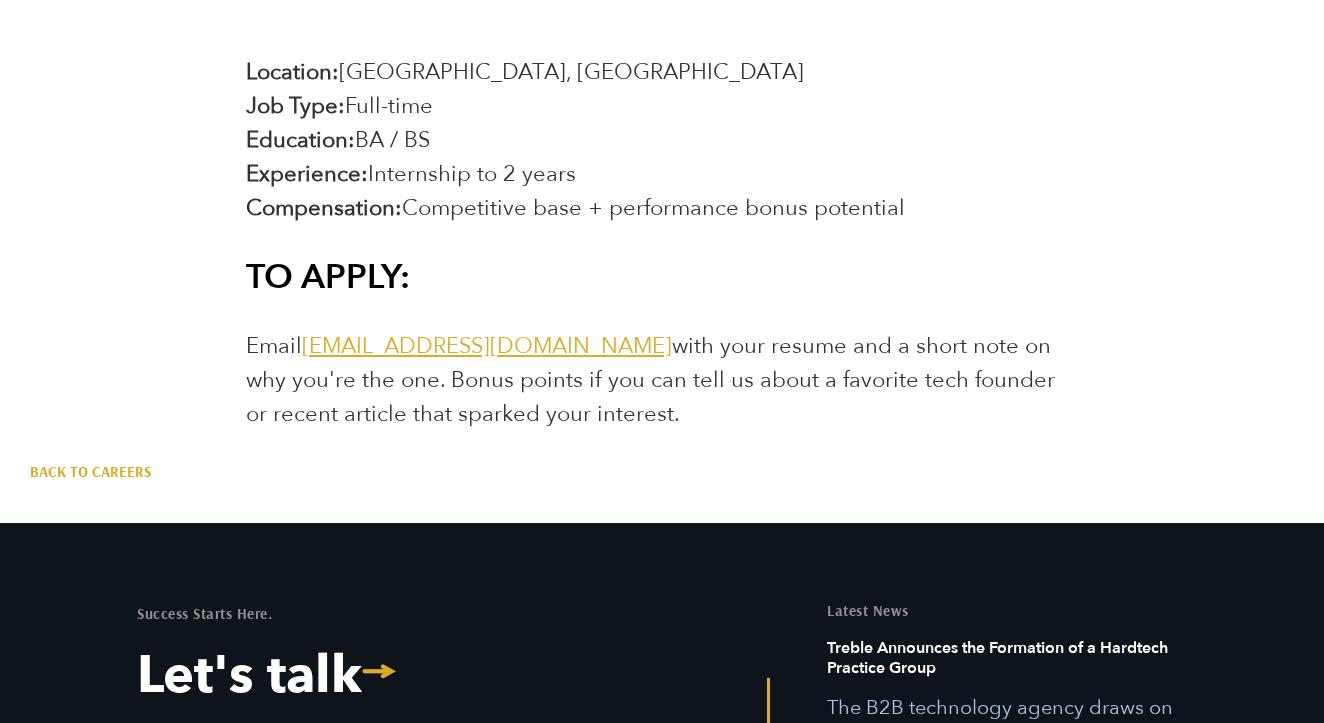 click on "Email  [EMAIL_ADDRESS][DOMAIN_NAME]  with your resume and a short note on why you're the one. Bonus points if you can tell us about a favorite tech founder or recent article that sparked your interest." at bounding box center (650, 380) 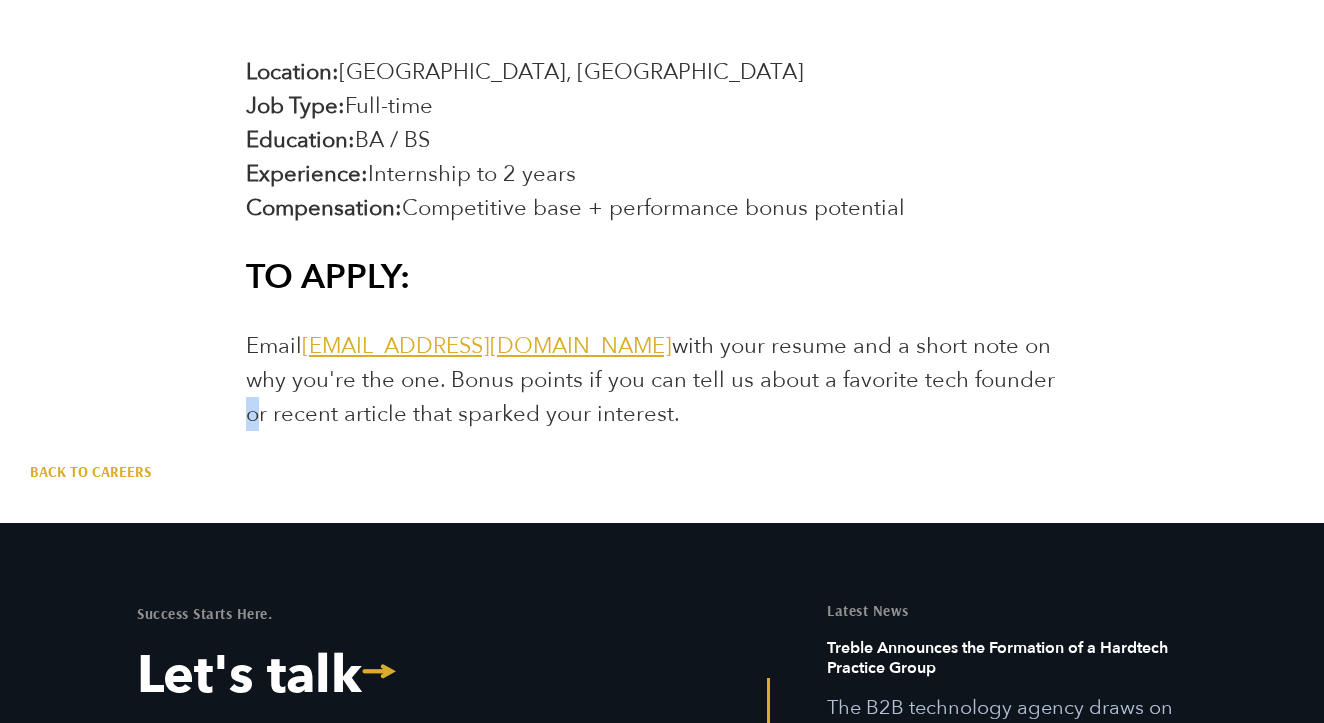 click on "Email  [EMAIL_ADDRESS][DOMAIN_NAME]  with your resume and a short note on why you're the one. Bonus points if you can tell us about a favorite tech founder or recent article that sparked your interest." at bounding box center [650, 380] 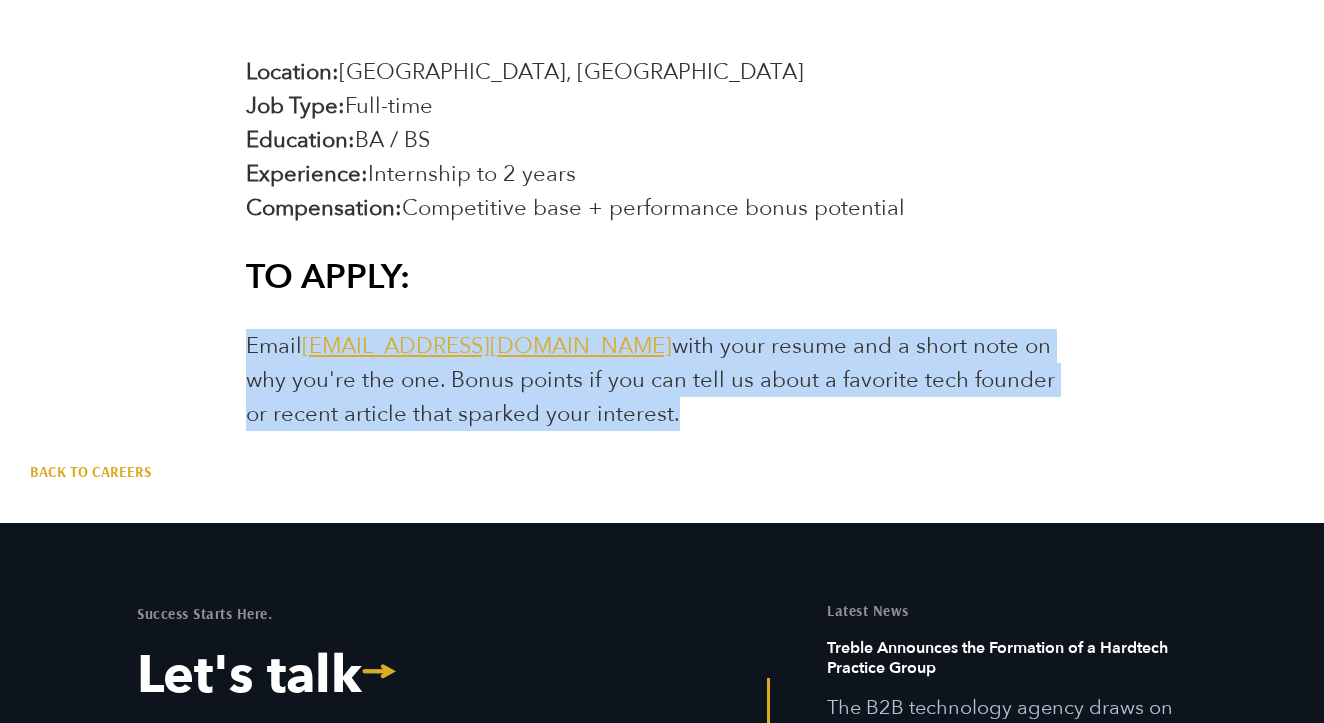 click on "Email  [EMAIL_ADDRESS][DOMAIN_NAME]  with your resume and a short note on why you're the one. Bonus points if you can tell us about a favorite tech founder or recent article that sparked your interest." at bounding box center [650, 380] 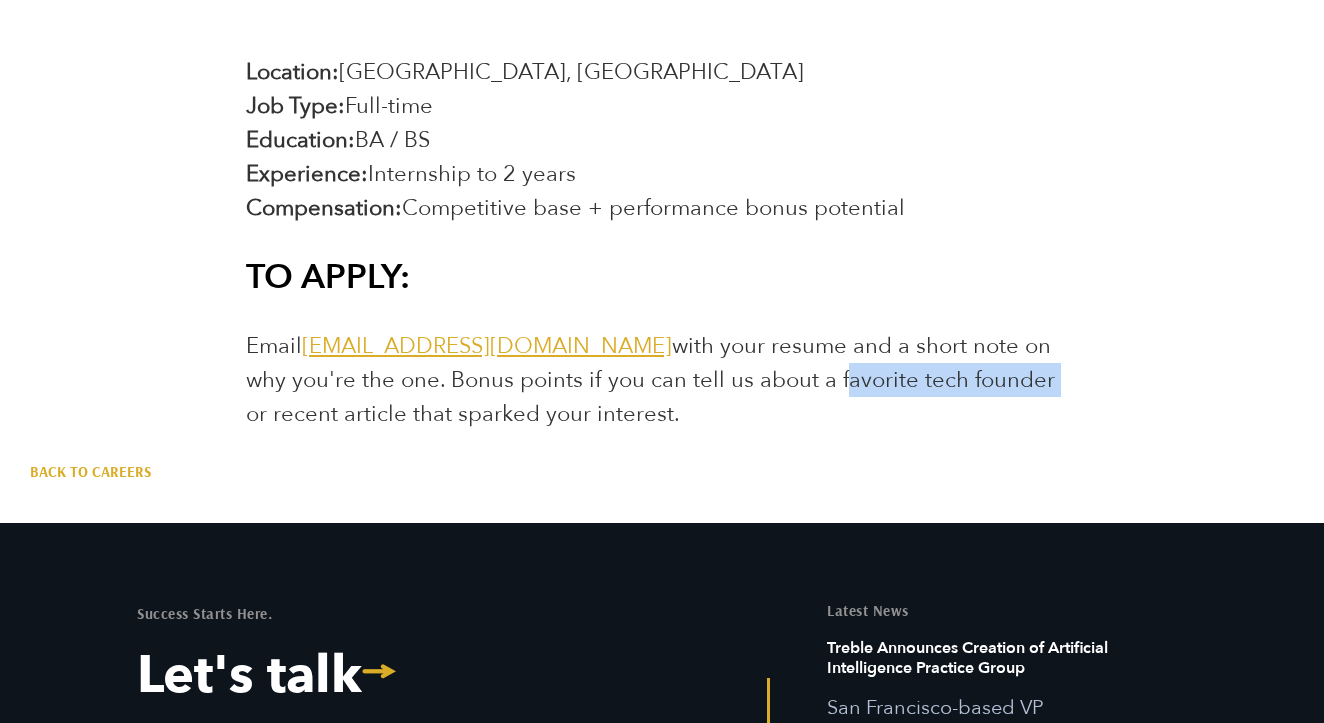 drag, startPoint x: 719, startPoint y: 309, endPoint x: 924, endPoint y: 308, distance: 205.00244 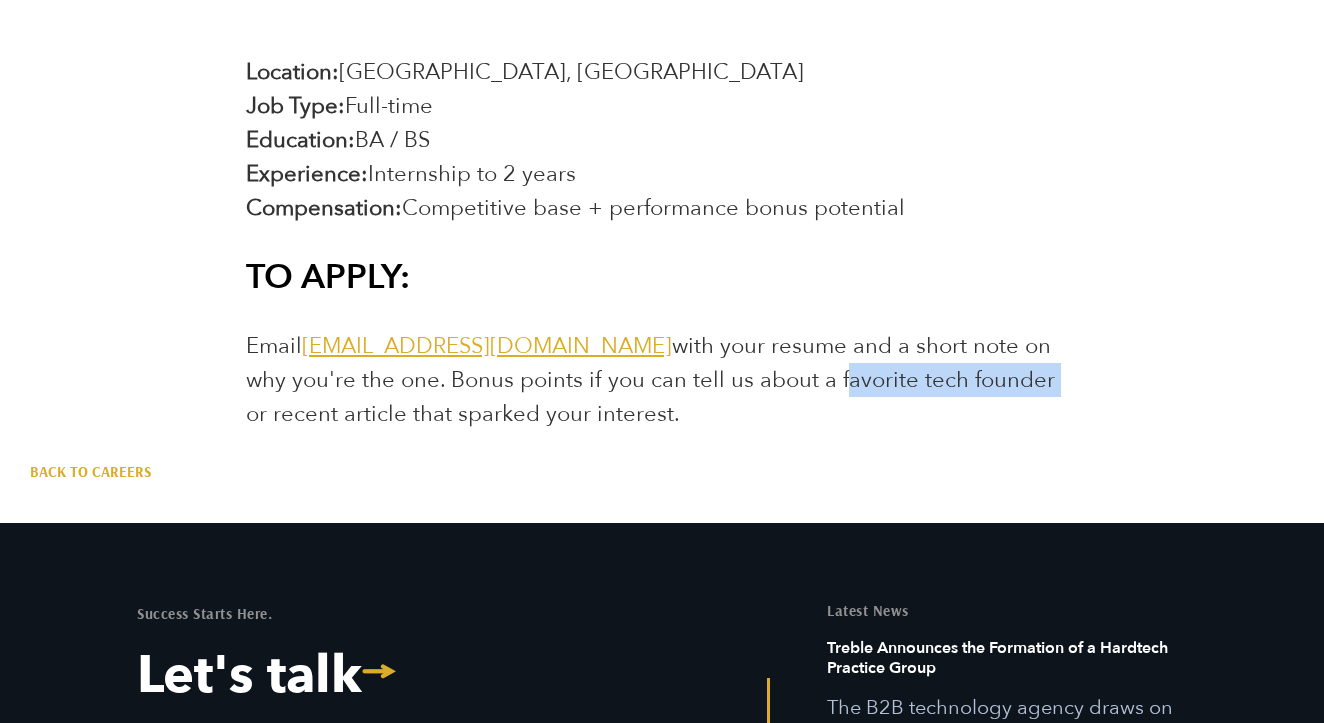 click on "Email  [EMAIL_ADDRESS][DOMAIN_NAME]  with your resume and a short note on why you're the one. Bonus points if you can tell us about a favorite tech founder or recent article that sparked your interest." at bounding box center [662, 380] 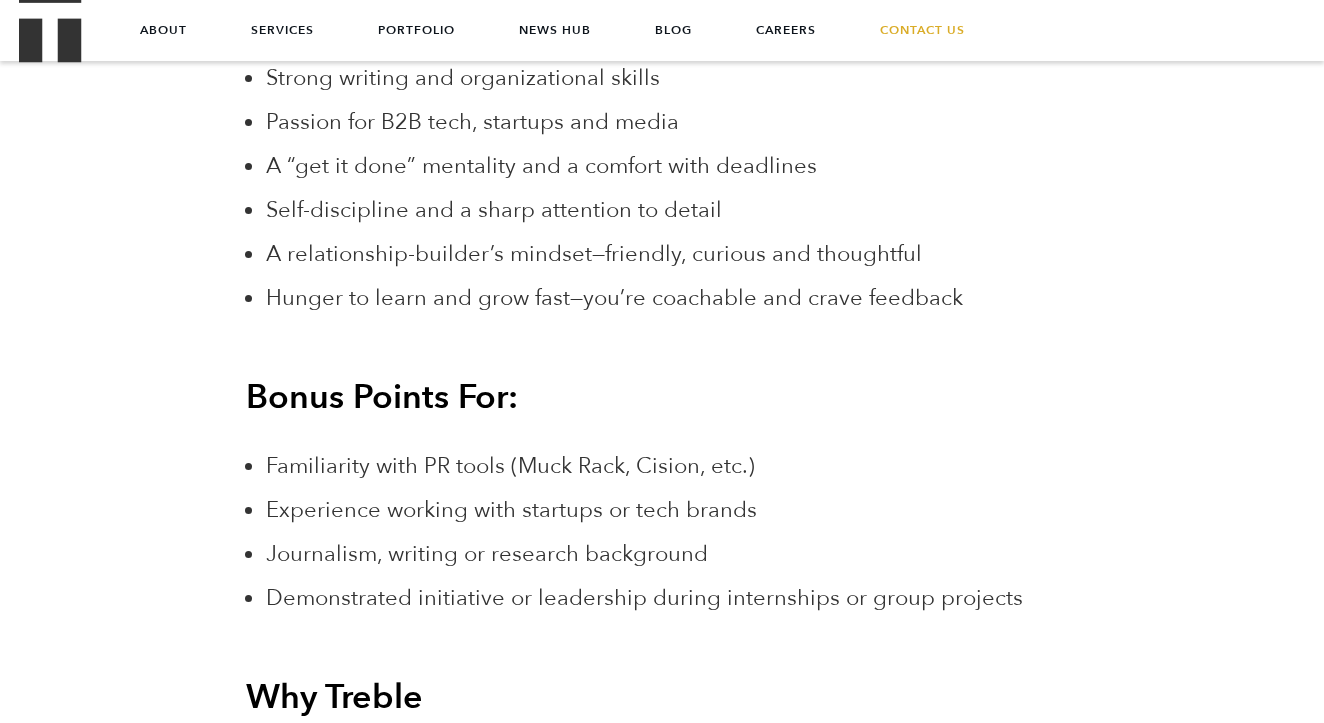 scroll, scrollTop: 2550, scrollLeft: 0, axis: vertical 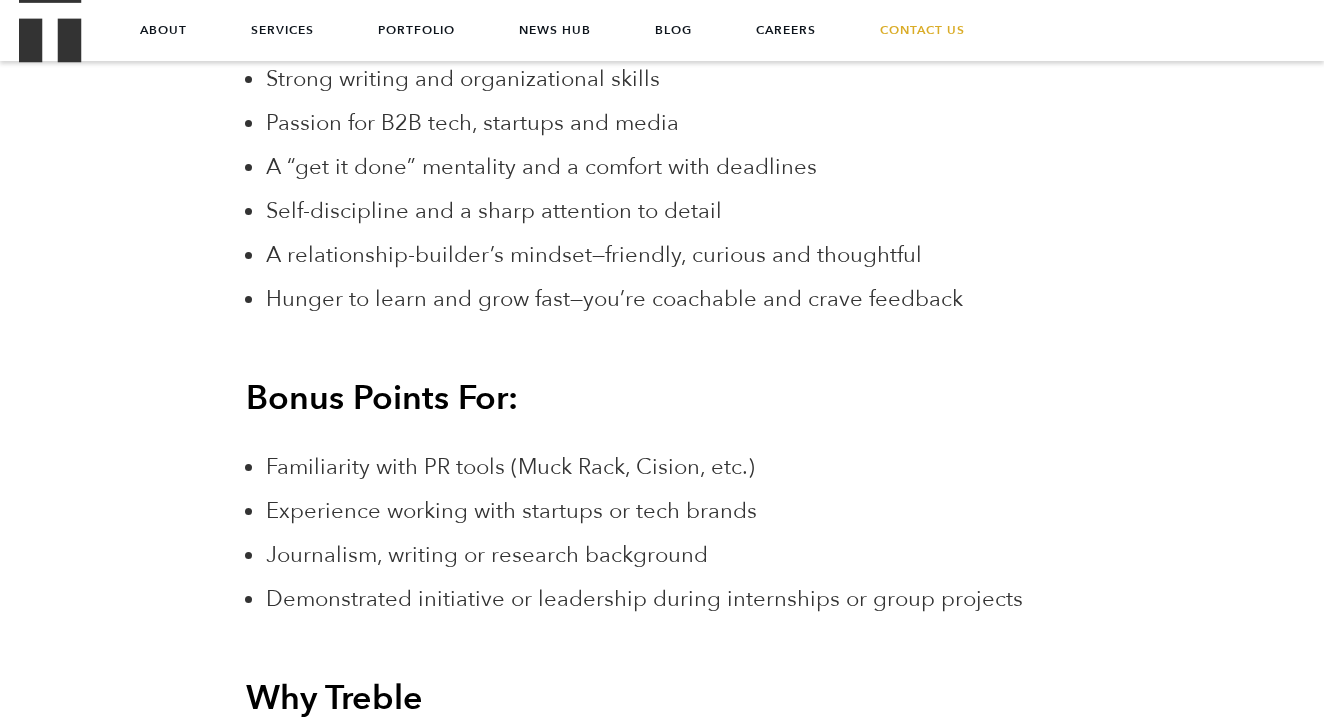 click on "Familiarity with PR tools (Muck Rack, Cision, etc.)
Experience working with startups or tech brands
Journalism, writing or research background
Demonstrated initiative or leadership during internships or group projects" at bounding box center (672, 533) 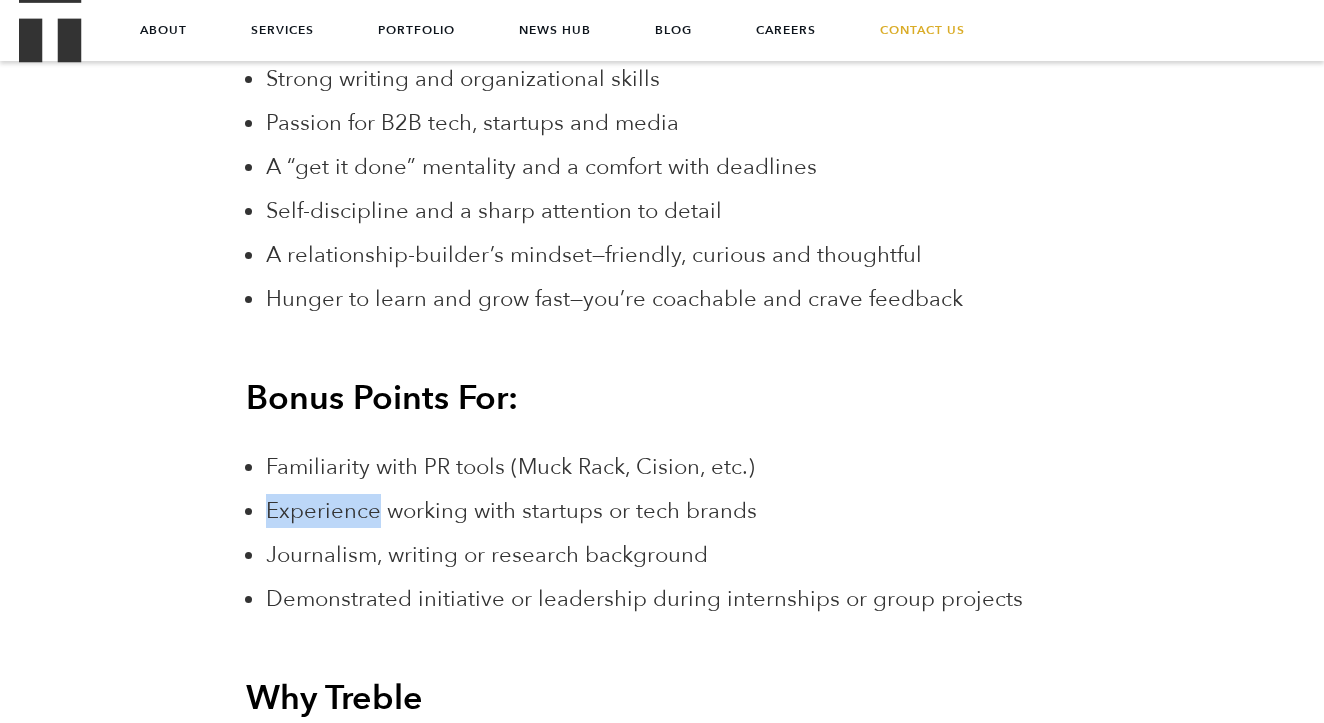 click on "Familiarity with PR tools (Muck Rack, Cision, etc.)
Experience working with startups or tech brands
Journalism, writing or research background
Demonstrated initiative or leadership during internships or group projects" at bounding box center (672, 533) 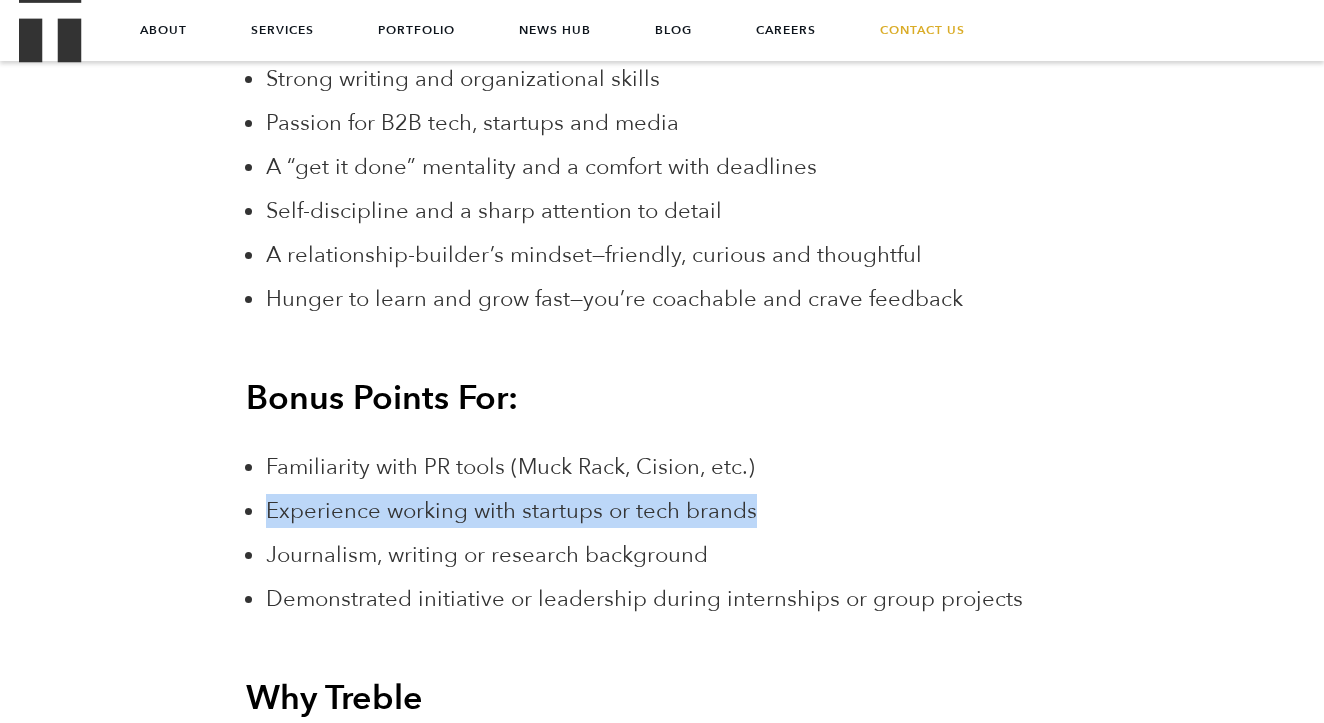 click on "Familiarity with PR tools (Muck Rack, Cision, etc.)
Experience working with startups or tech brands
Journalism, writing or research background
Demonstrated initiative or leadership during internships or group projects" at bounding box center (672, 533) 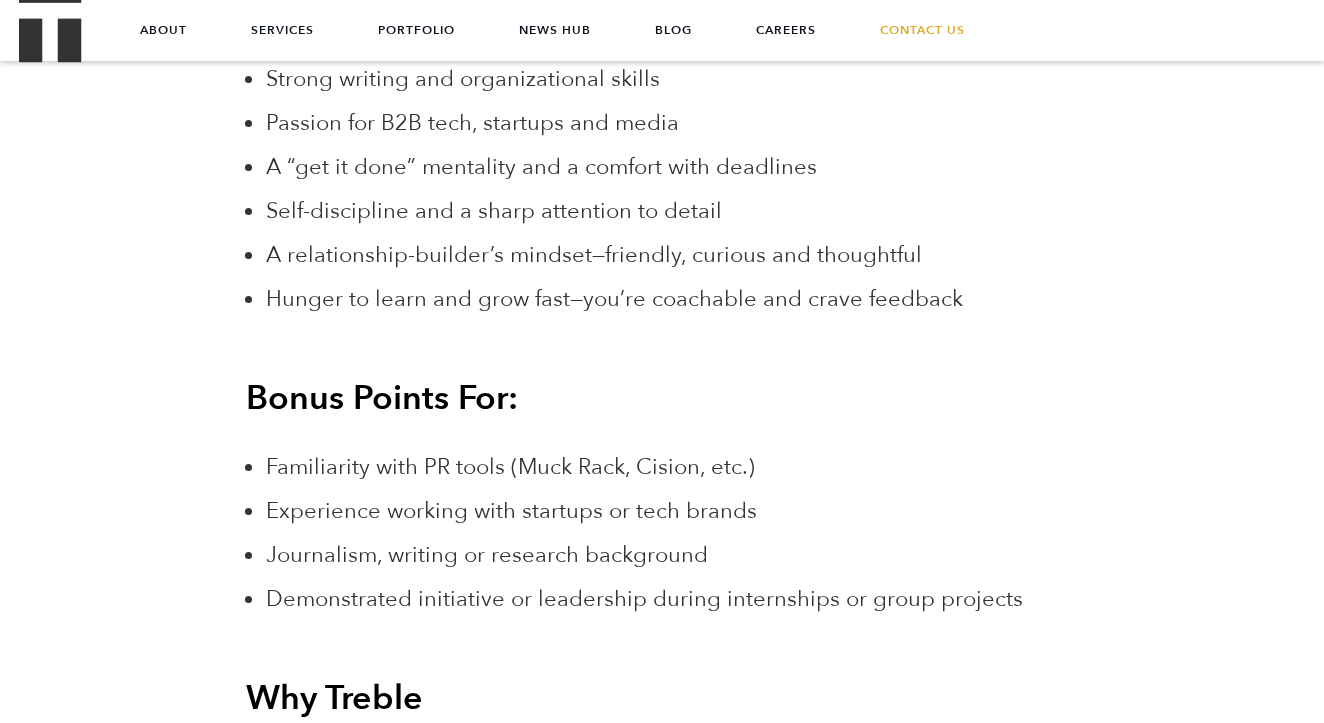 click on "Familiarity with PR tools (Muck Rack, Cision, etc.)
Experience working with startups or tech brands
Journalism, writing or research background
Demonstrated initiative or leadership during internships or group projects" at bounding box center [672, 533] 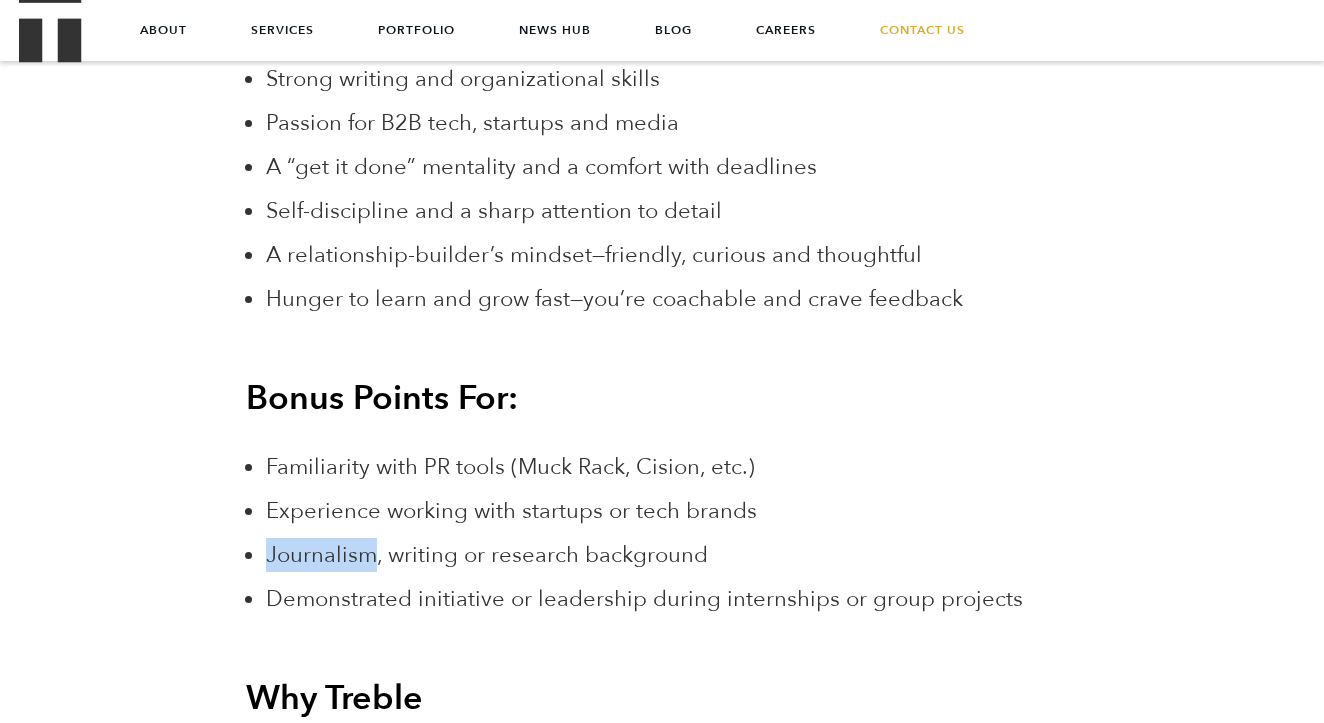 click on "Familiarity with PR tools (Muck Rack, Cision, etc.)
Experience working with startups or tech brands
Journalism, writing or research background
Demonstrated initiative or leadership during internships or group projects" at bounding box center (672, 533) 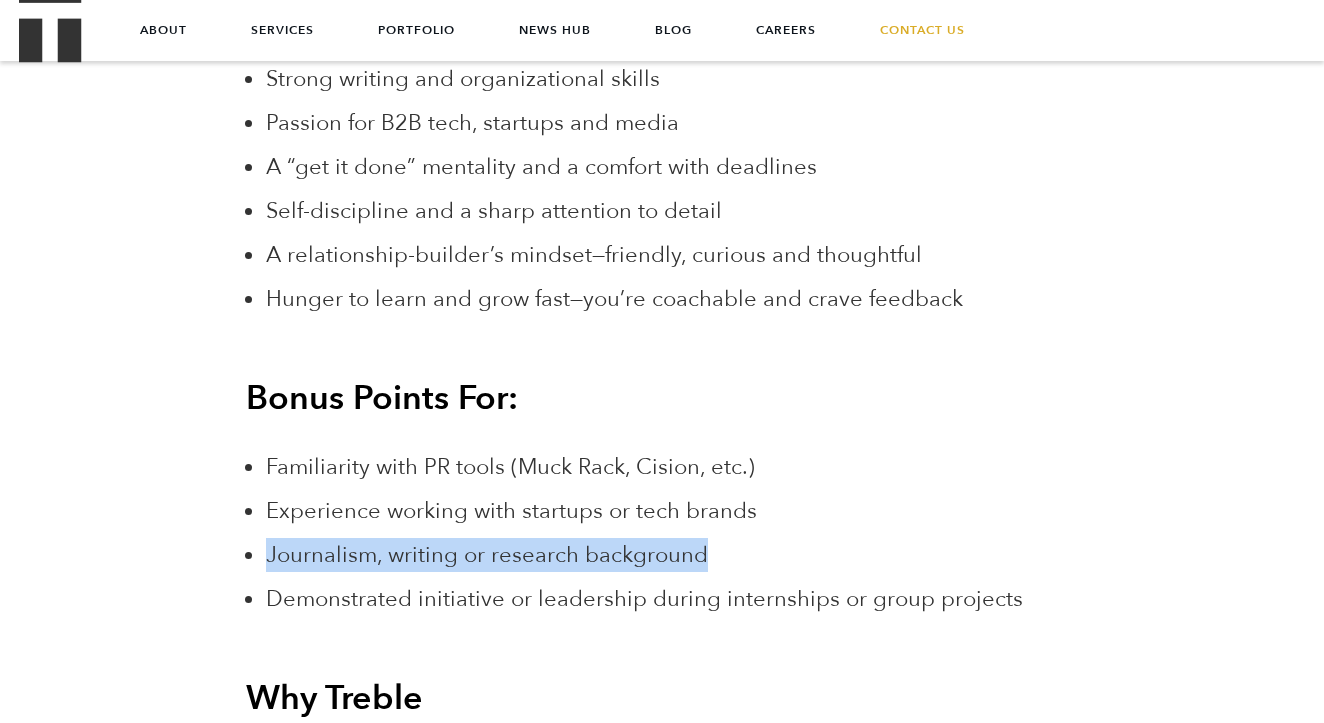 click on "Journalism, writing or research background" at bounding box center [672, 555] 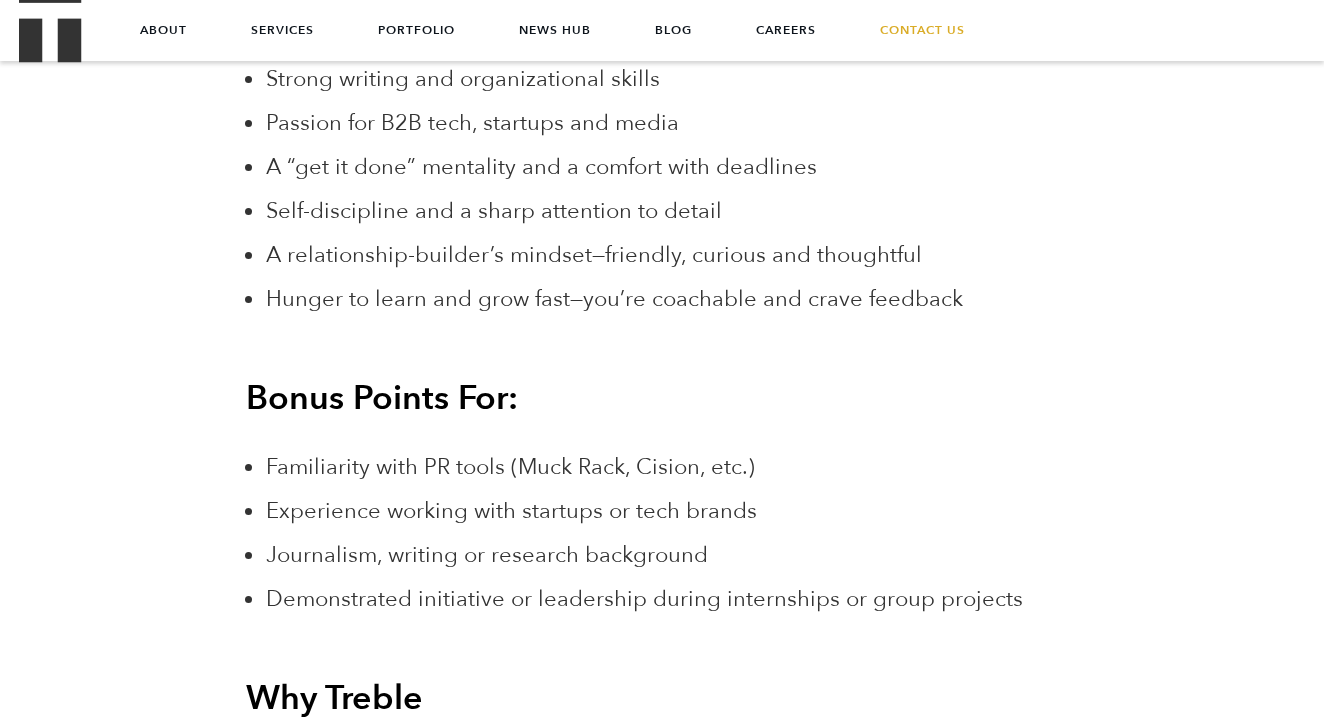 click on "Journalism, writing or research background" at bounding box center (672, 555) 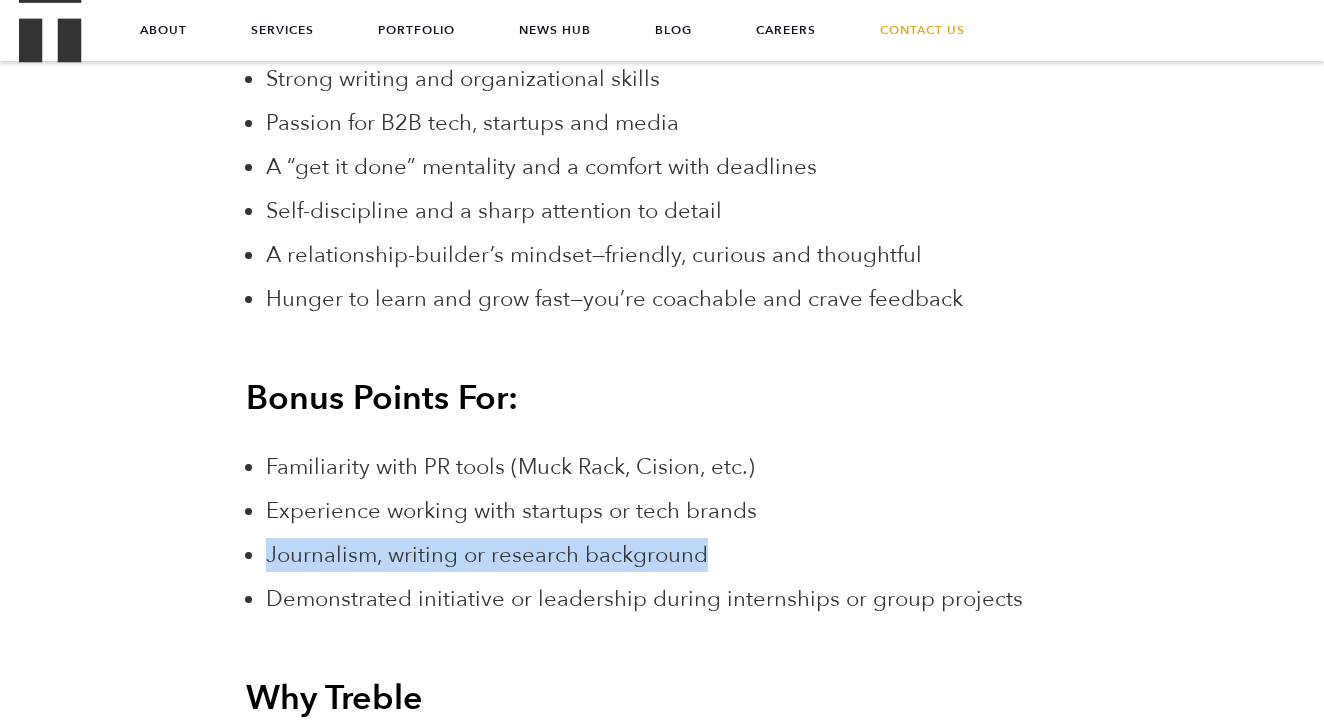 click on "Journalism, writing or research background" at bounding box center (672, 555) 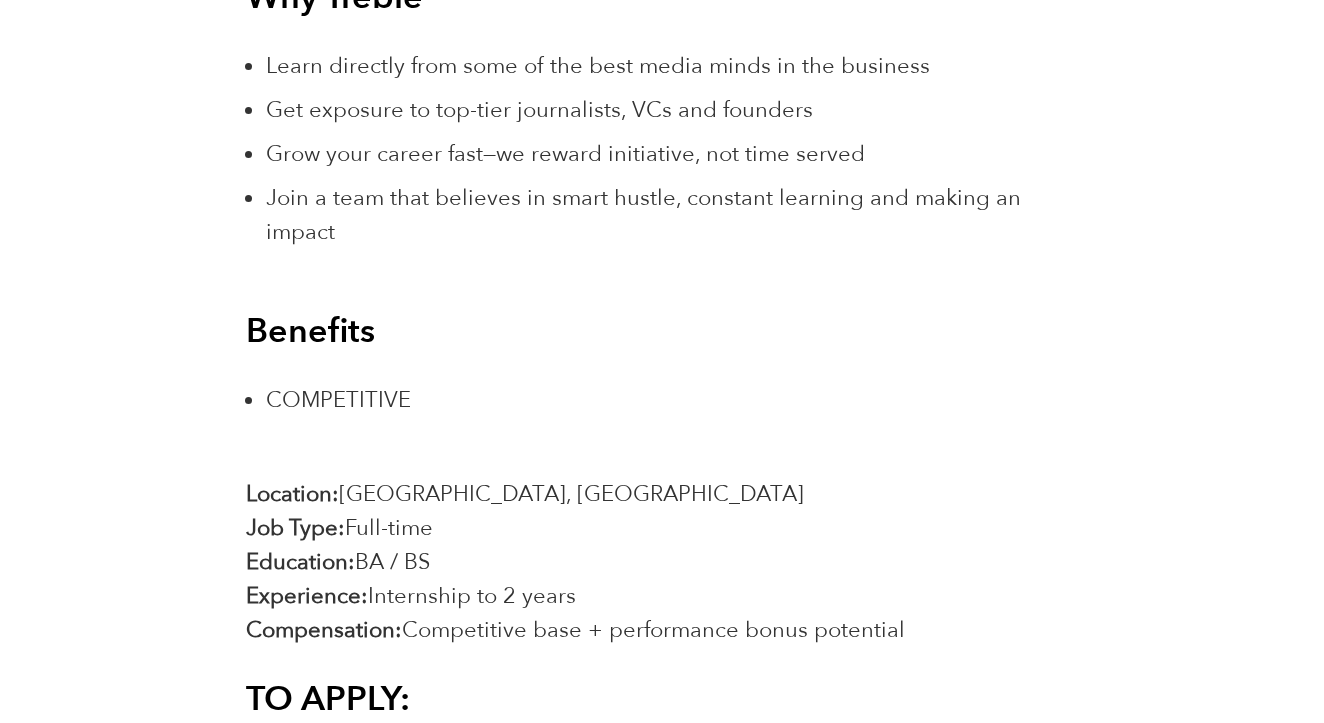 scroll, scrollTop: 3506, scrollLeft: 0, axis: vertical 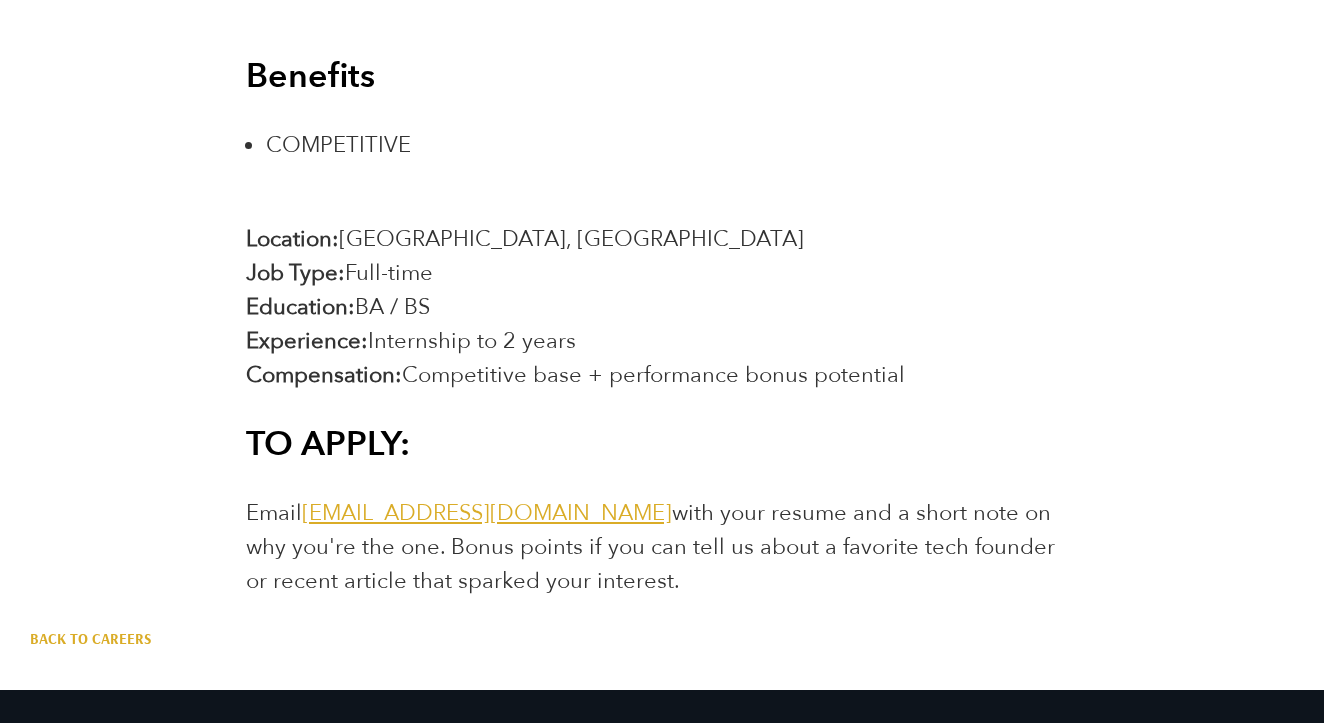 click on "[EMAIL_ADDRESS][DOMAIN_NAME]" at bounding box center [487, 513] 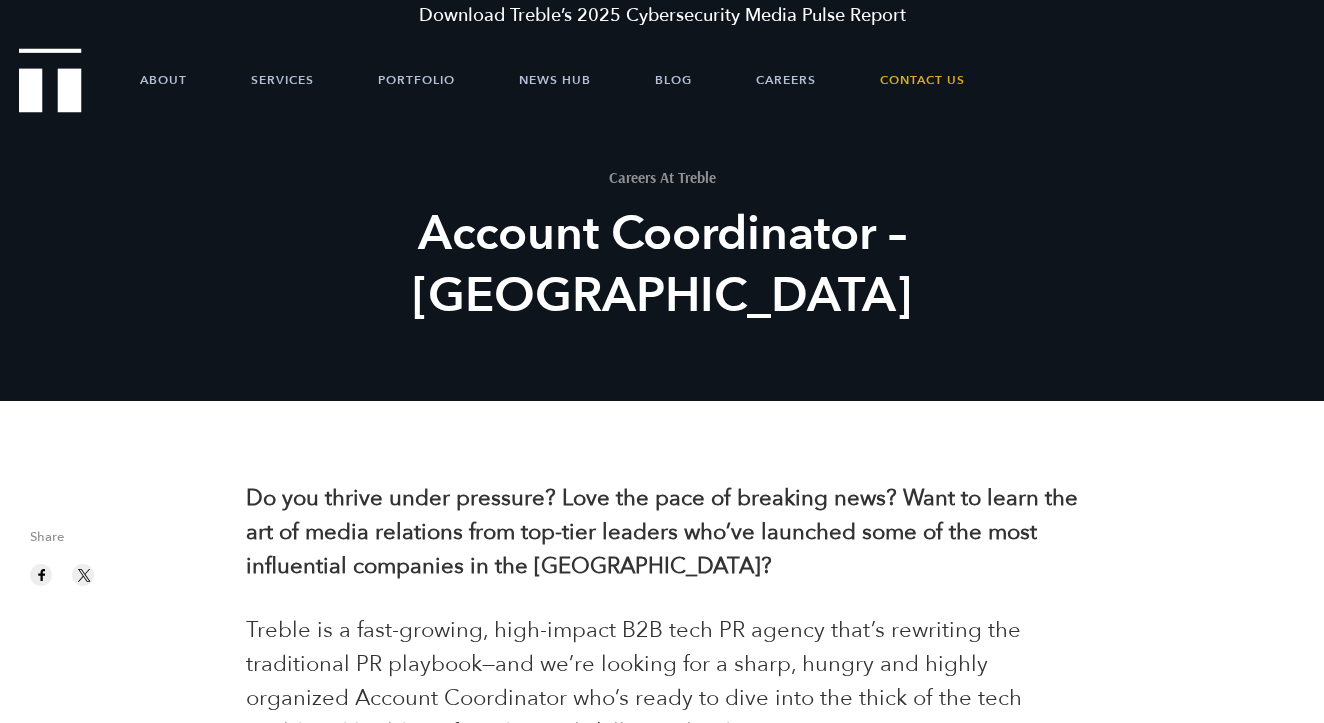 scroll, scrollTop: 0, scrollLeft: 0, axis: both 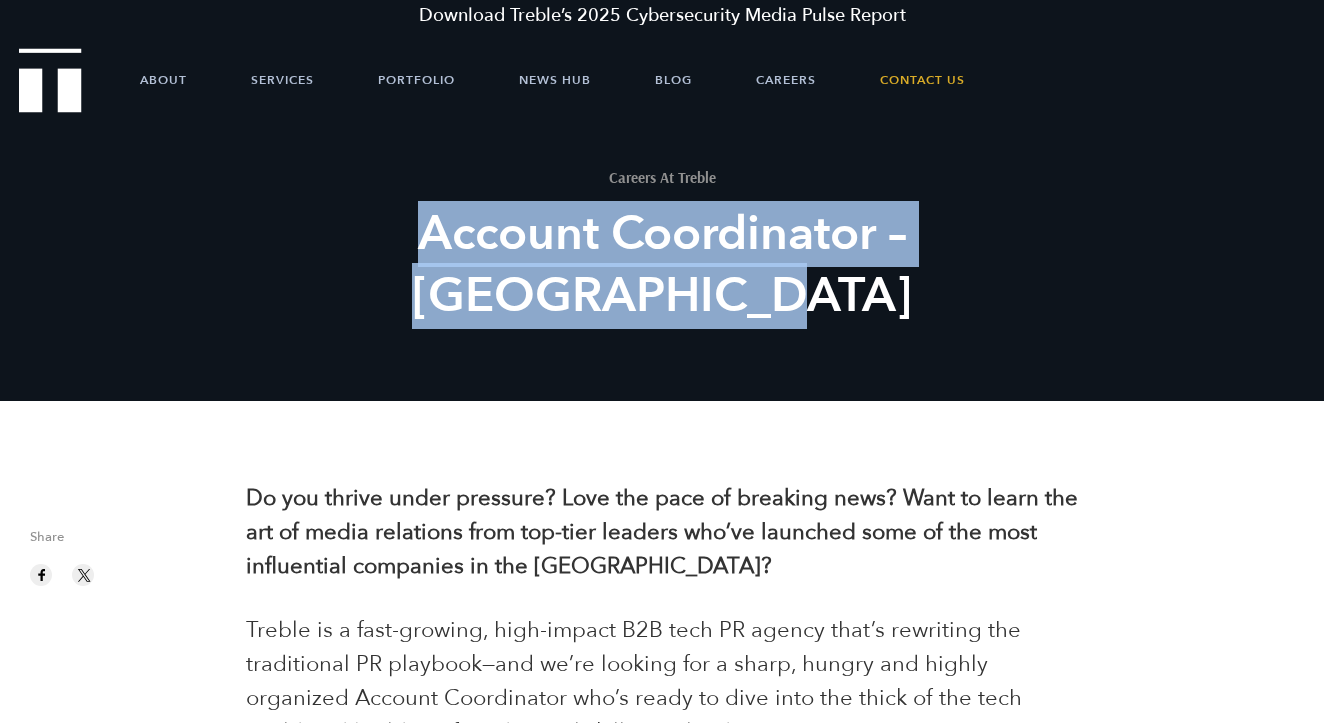drag, startPoint x: 371, startPoint y: 230, endPoint x: 827, endPoint y: 304, distance: 461.96536 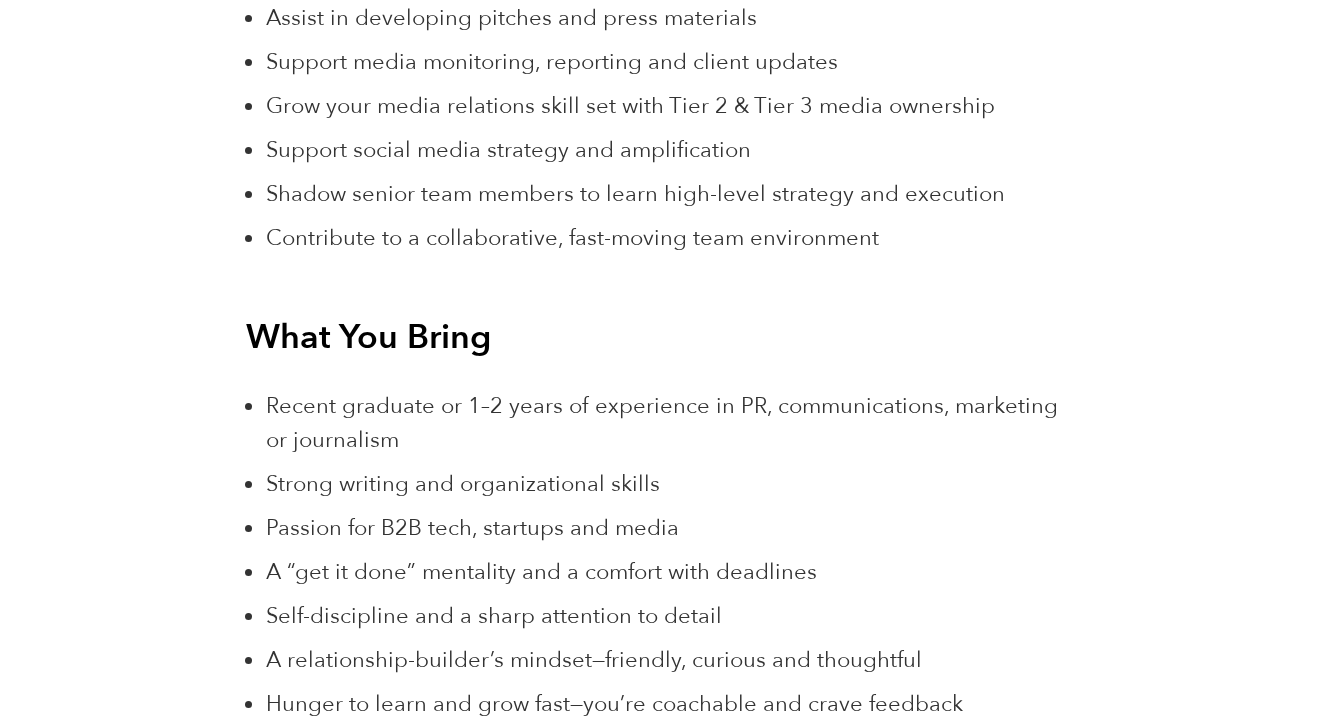 scroll, scrollTop: 2205, scrollLeft: 0, axis: vertical 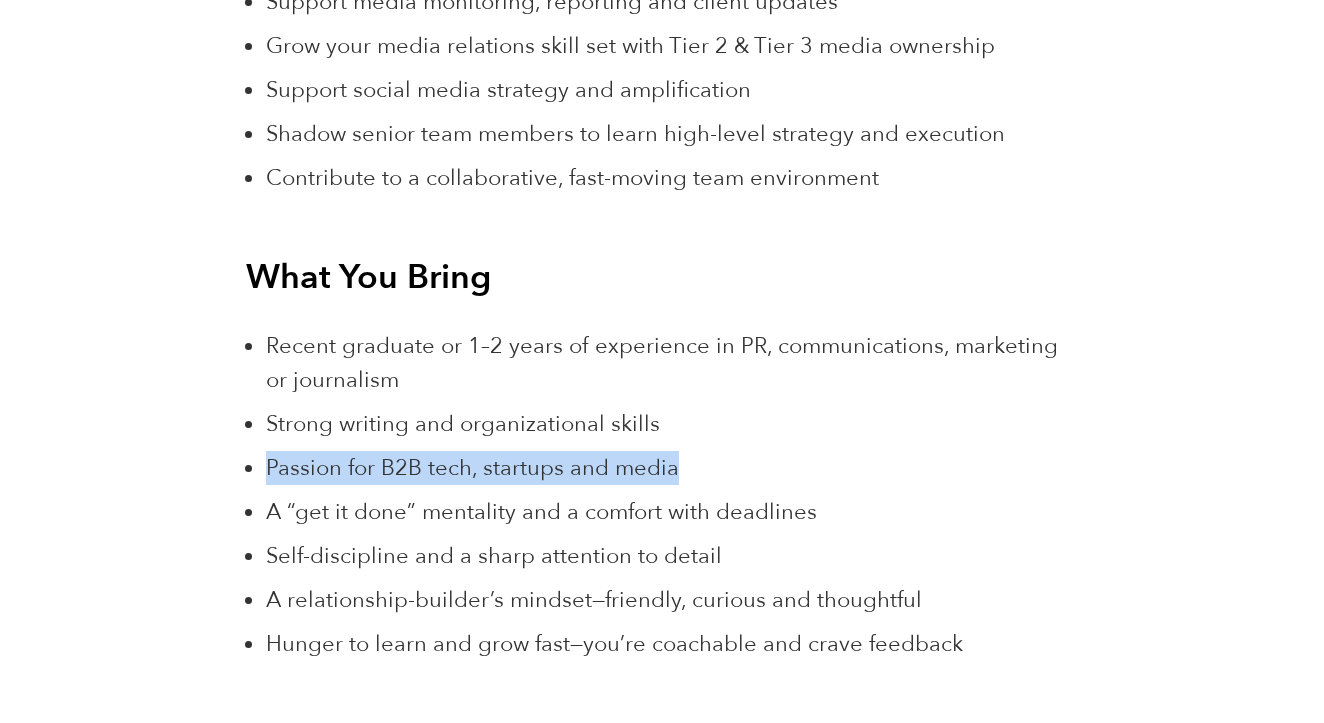 drag, startPoint x: 261, startPoint y: 428, endPoint x: 790, endPoint y: 420, distance: 529.0605 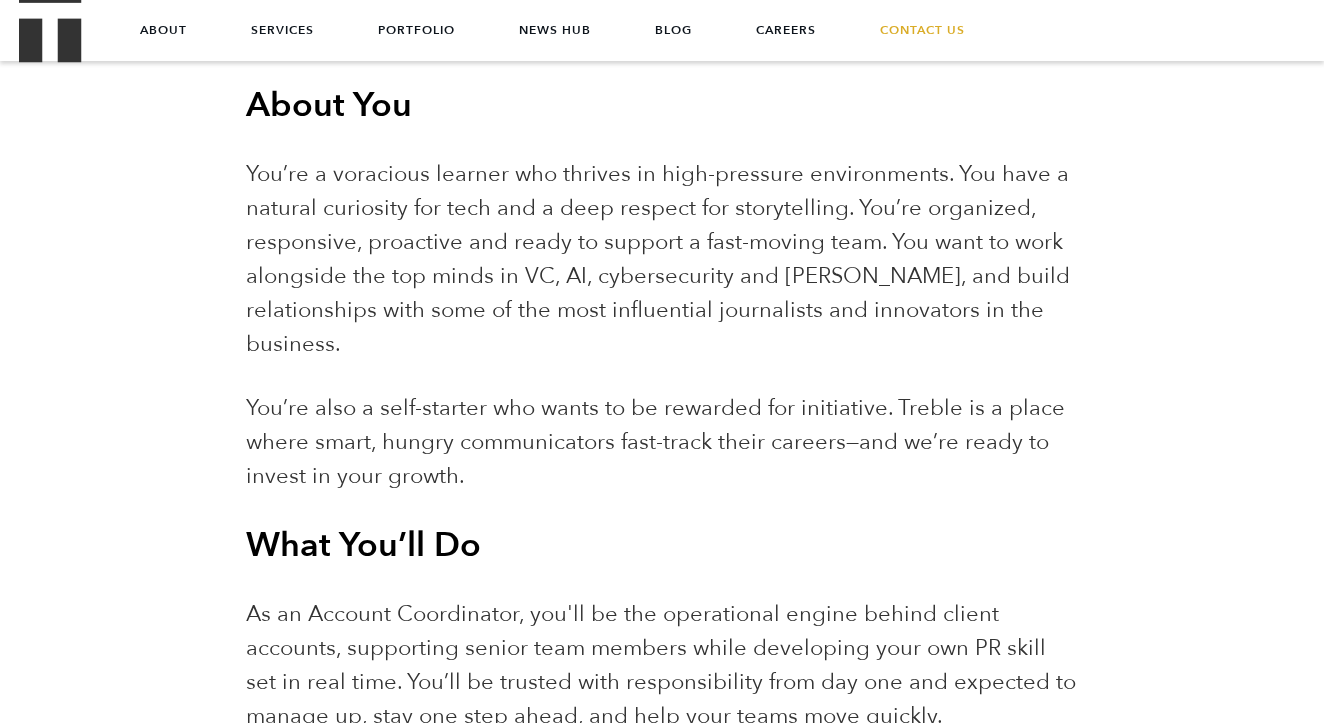 scroll, scrollTop: 1086, scrollLeft: 0, axis: vertical 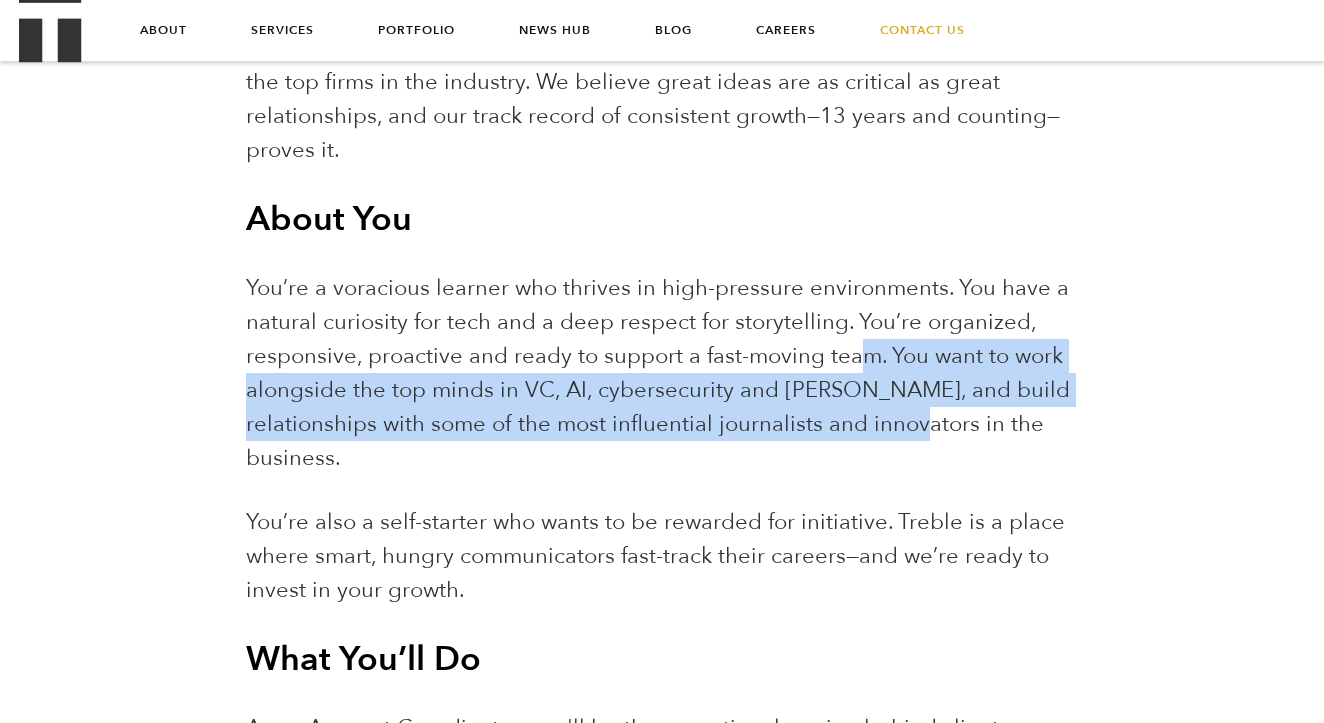 drag, startPoint x: 859, startPoint y: 342, endPoint x: 859, endPoint y: 405, distance: 63 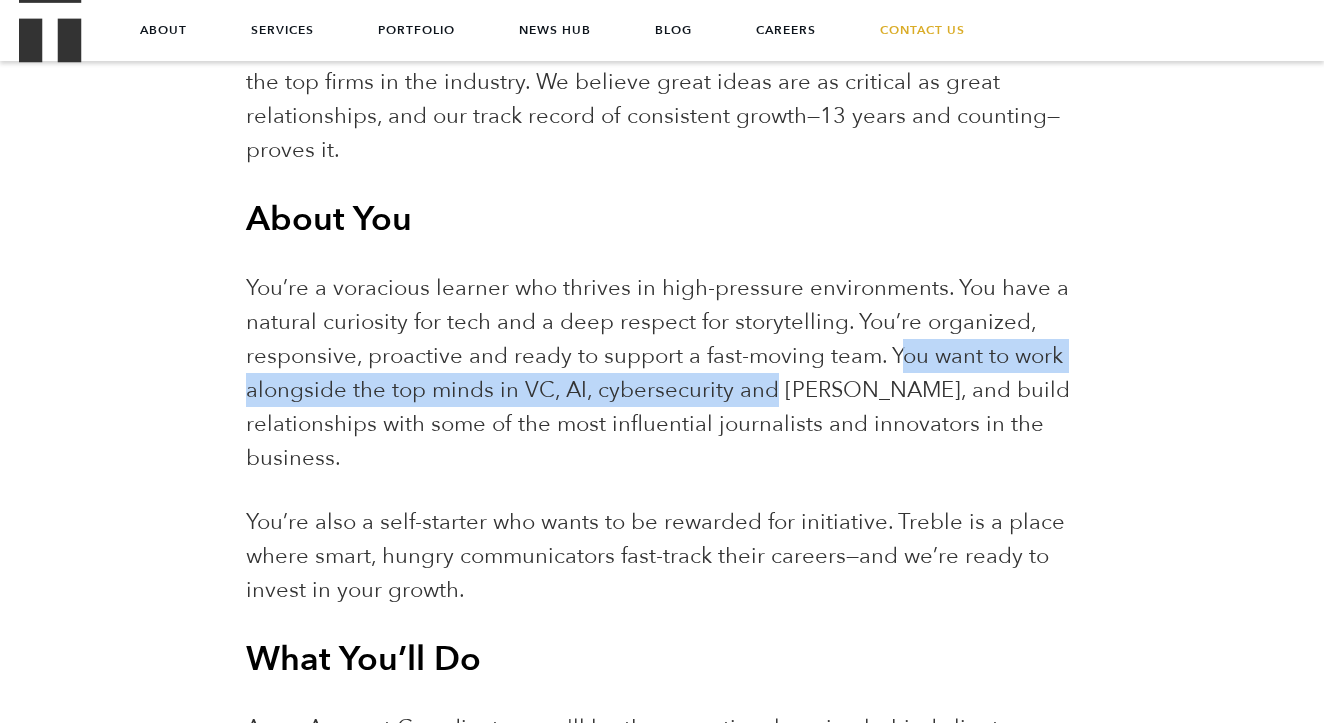 drag, startPoint x: 896, startPoint y: 340, endPoint x: 762, endPoint y: 390, distance: 143.02448 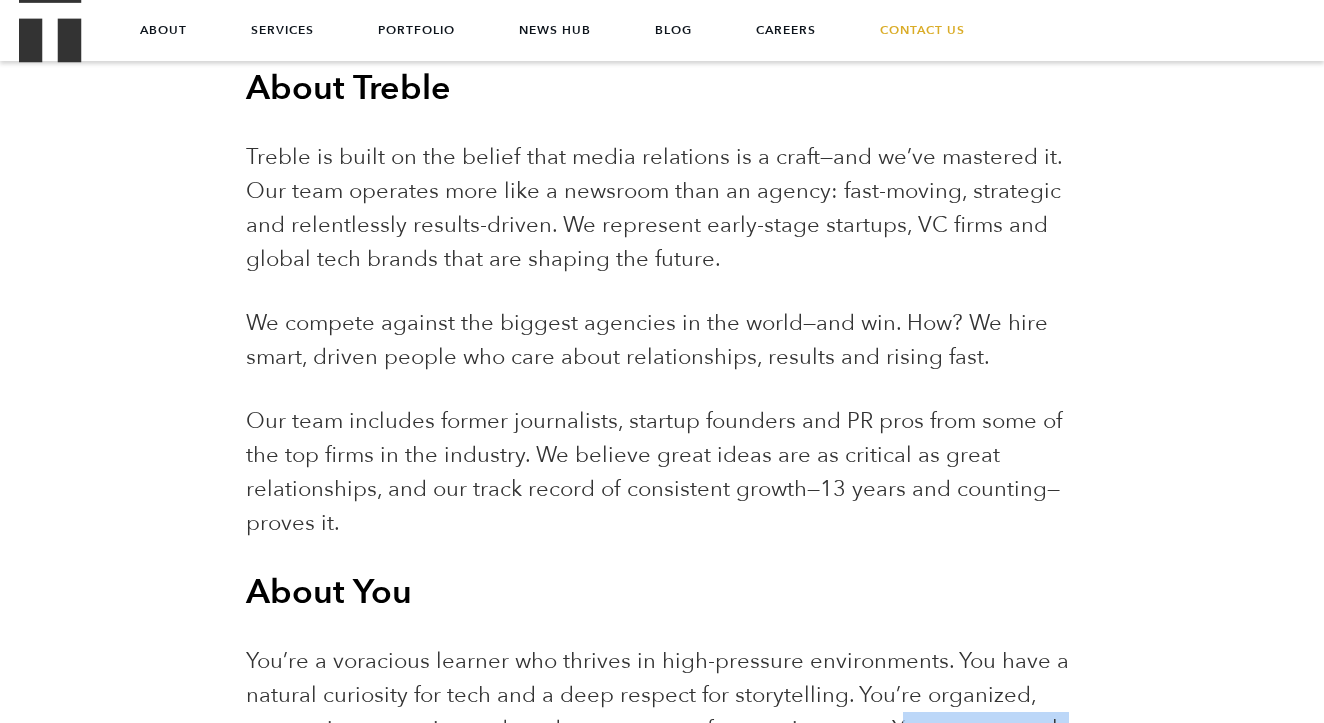 scroll, scrollTop: 639, scrollLeft: 0, axis: vertical 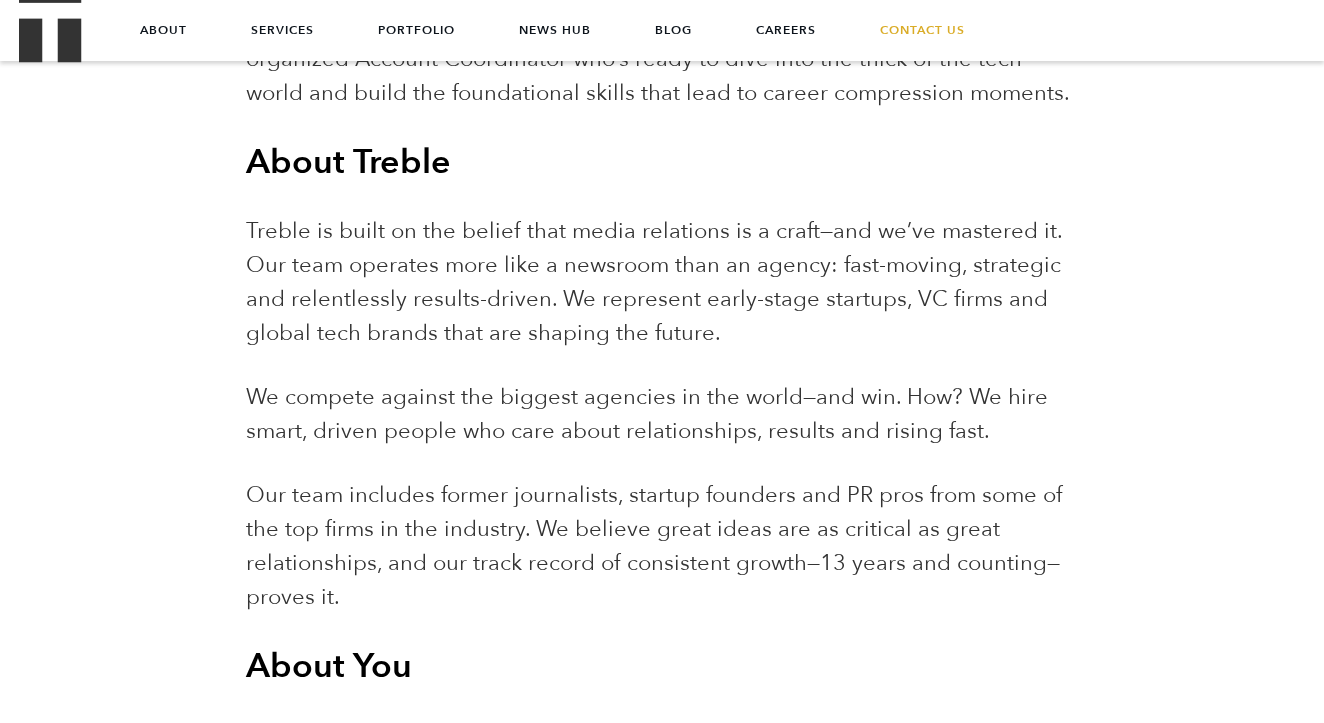 click on "We compete against the biggest agencies in the world—and win. How? We hire smart, driven people who care about relationships, results and rising fast." at bounding box center (647, 414) 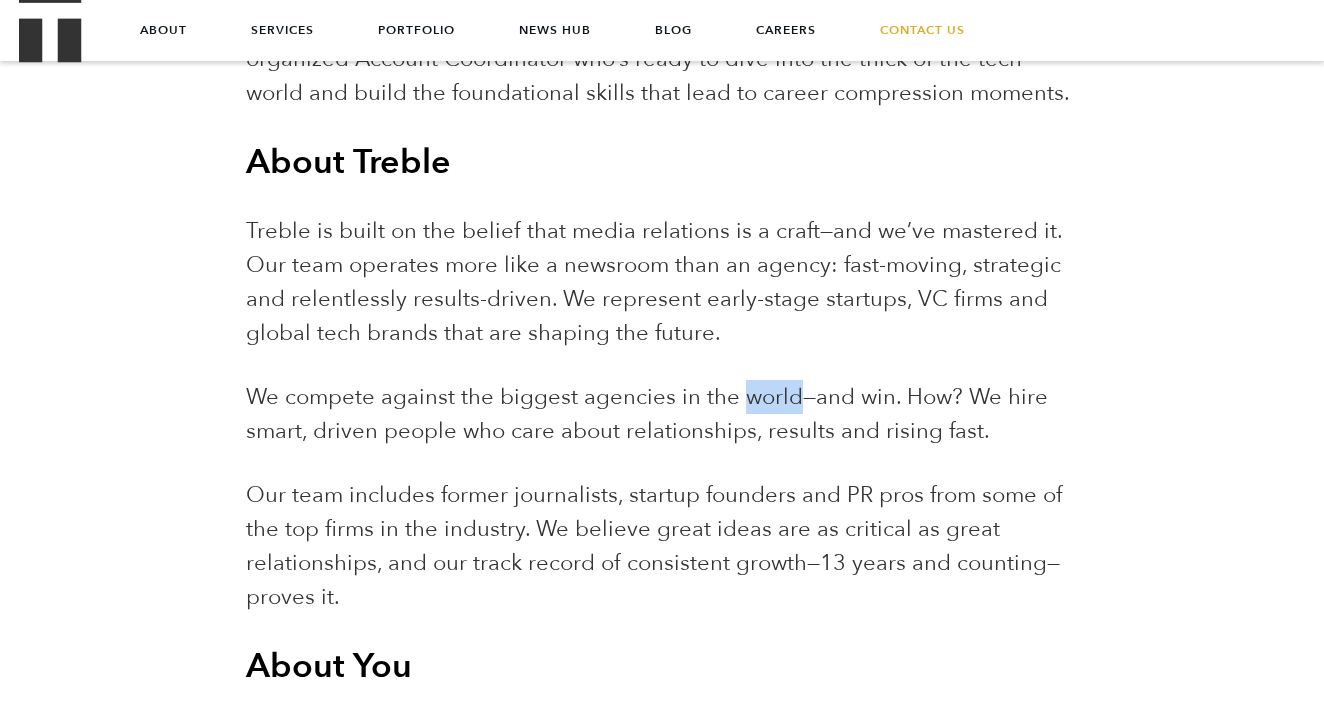 click on "We compete against the biggest agencies in the world—and win. How? We hire smart, driven people who care about relationships, results and rising fast." at bounding box center [647, 414] 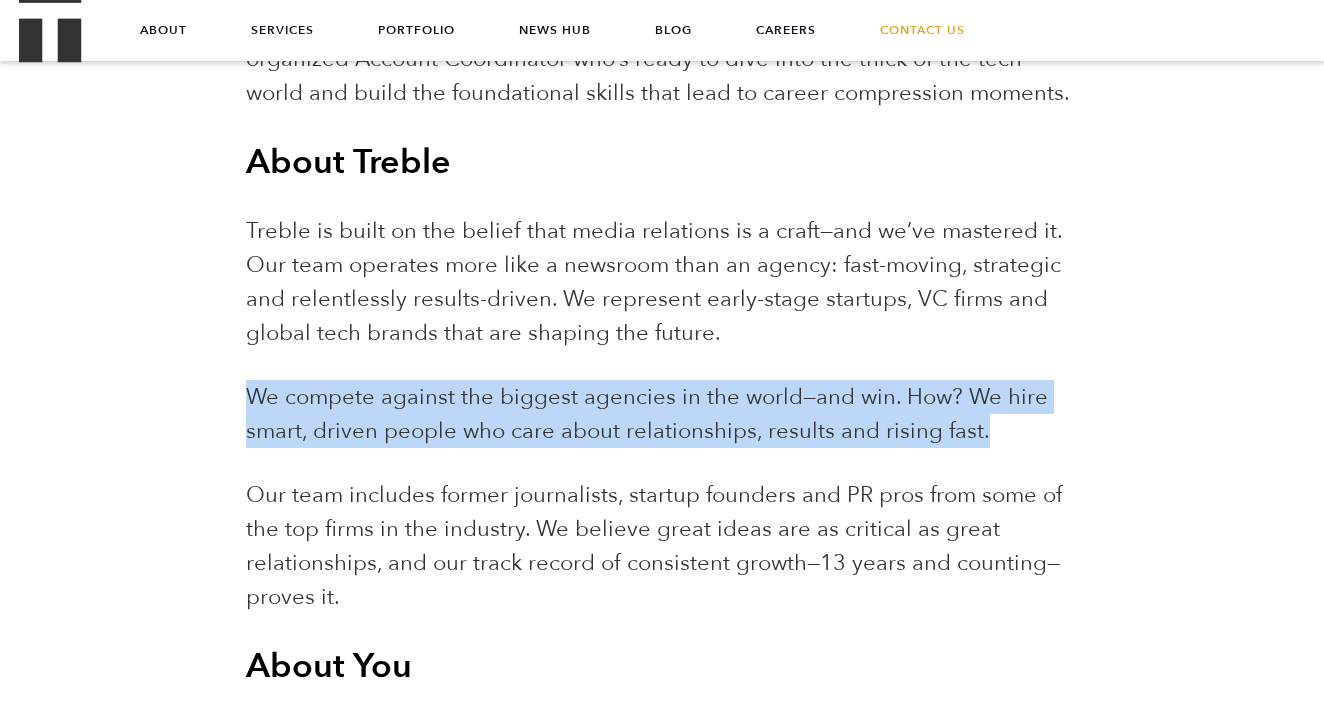click on "We compete against the biggest agencies in the world—and win. How? We hire smart, driven people who care about relationships, results and rising fast." at bounding box center [647, 414] 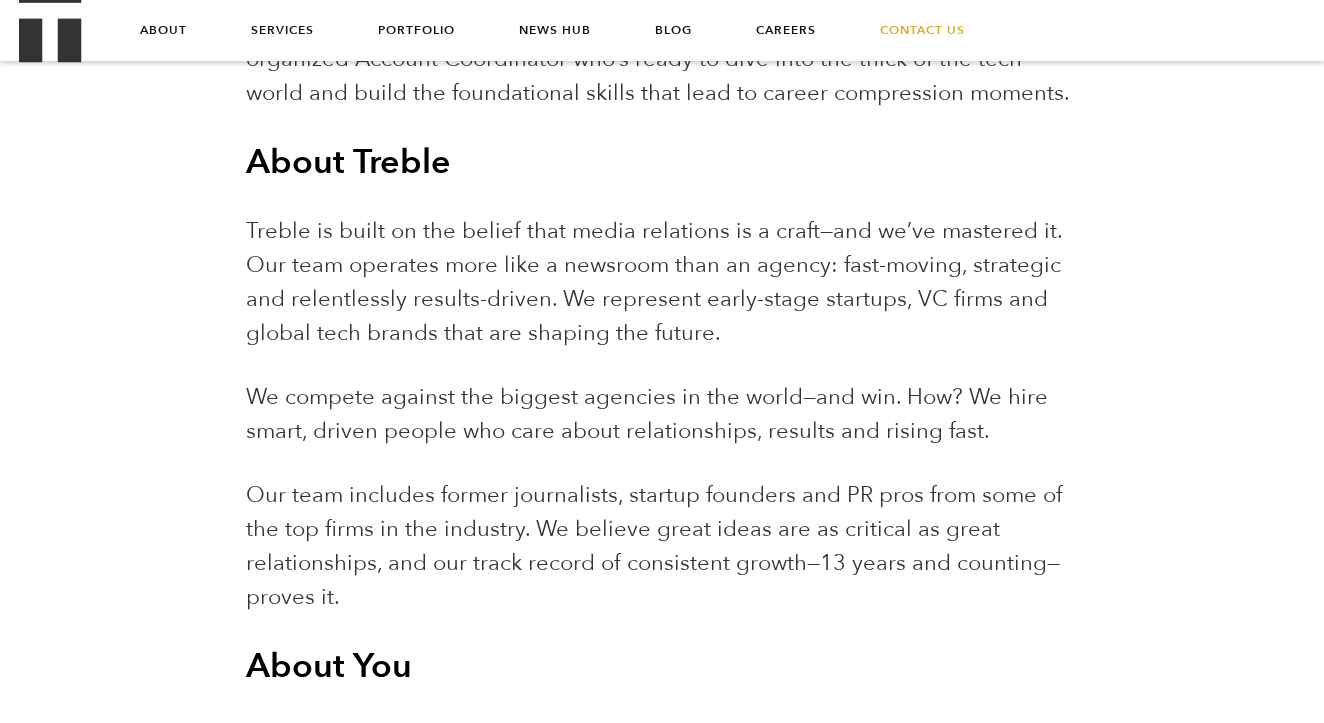 click on "We compete against the biggest agencies in the world—and win. How? We hire smart, driven people who care about relationships, results and rising fast." at bounding box center (647, 414) 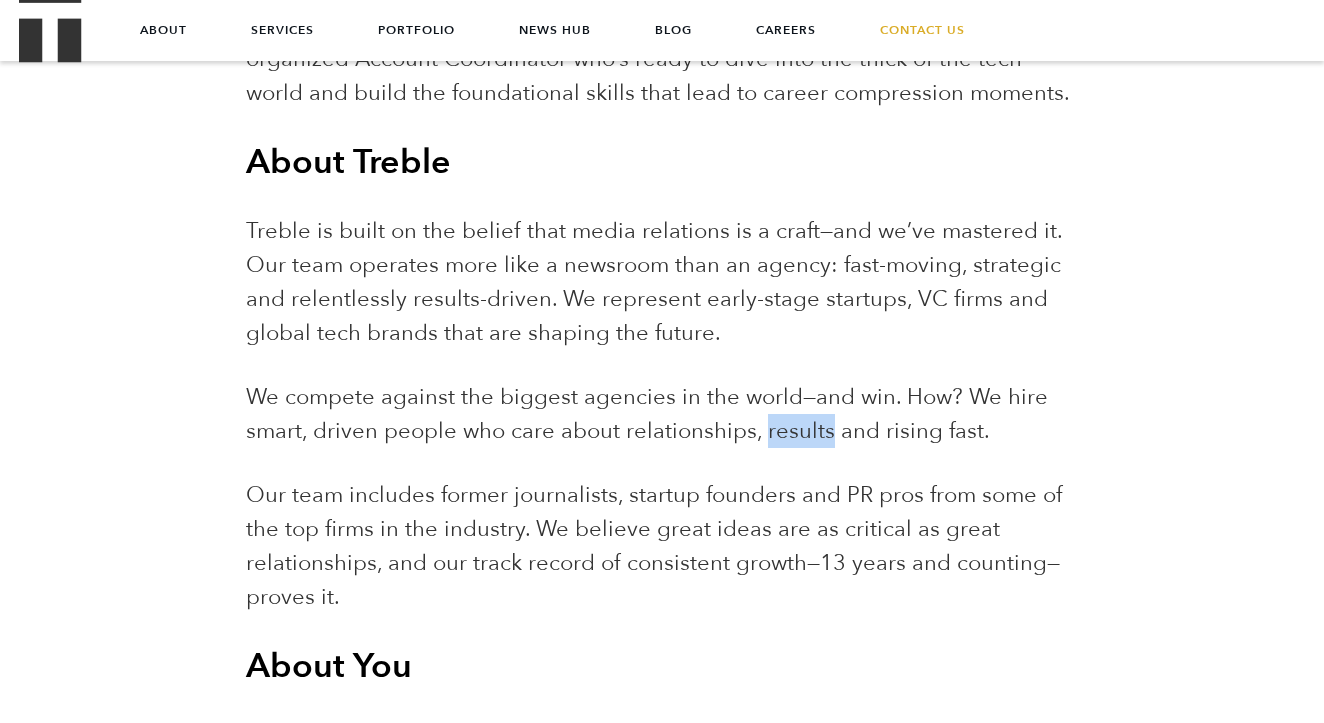 click on "We compete against the biggest agencies in the world—and win. How? We hire smart, driven people who care about relationships, results and rising fast." at bounding box center (647, 414) 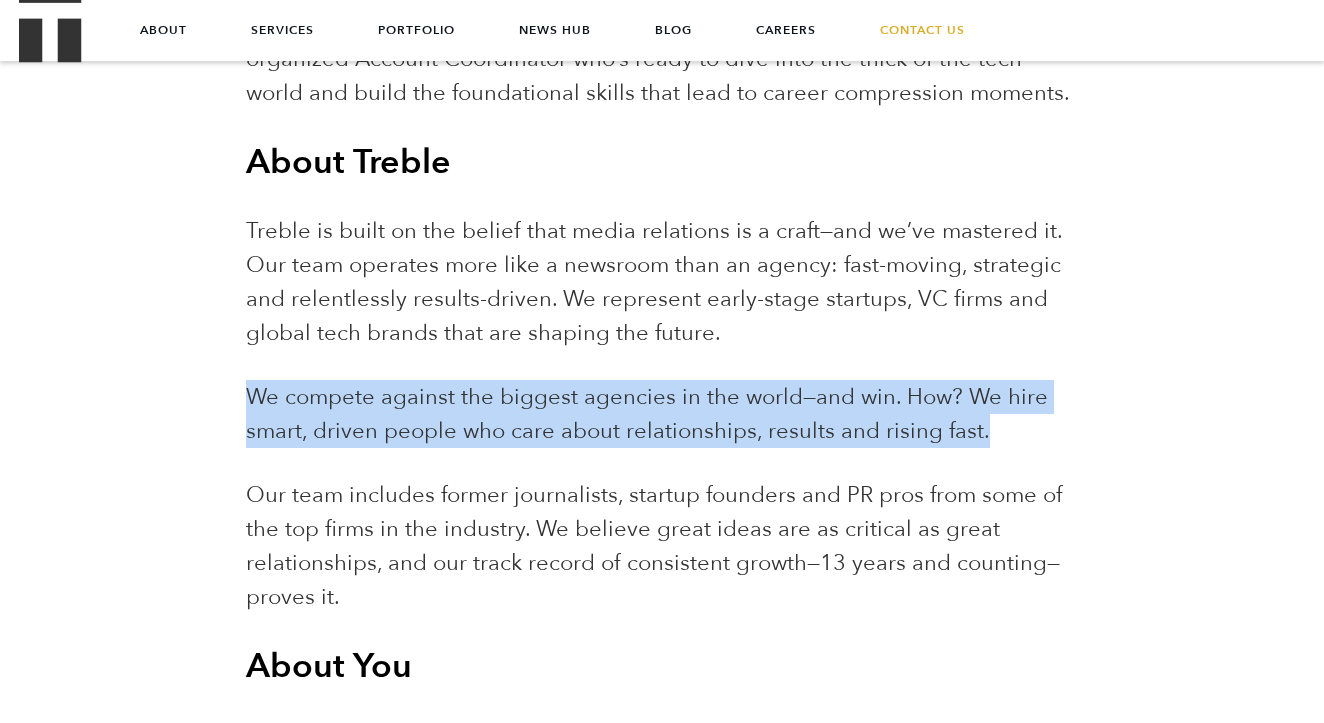 click on "Do you thrive under pressure? Love the pace of breaking news? Want to learn the art of media relations from top-tier leaders who’ve launched some of the most influential companies in the [GEOGRAPHIC_DATA]?
Treble is a fast-growing, high-impact B2B tech PR agency that’s rewriting the traditional PR playbook—and we’re looking for a sharp, hungry and highly organized Account Coordinator who’s ready to dive into the thick of the tech world and build the foundational skills that lead to career compression moments.
About Treble
Treble is built on the belief that media relations is a craft—and we’ve mastered it. Our team operates more like a newsroom than an agency: fast-moving, strategic and relentlessly results-driven. We represent early-stage startups, VC firms and global tech brands that are shaping the future.
We compete against the biggest agencies in the world—and win. How? We hire smart, driven people who care about relationships, results and rising fast.
About You" at bounding box center (662, 1668) 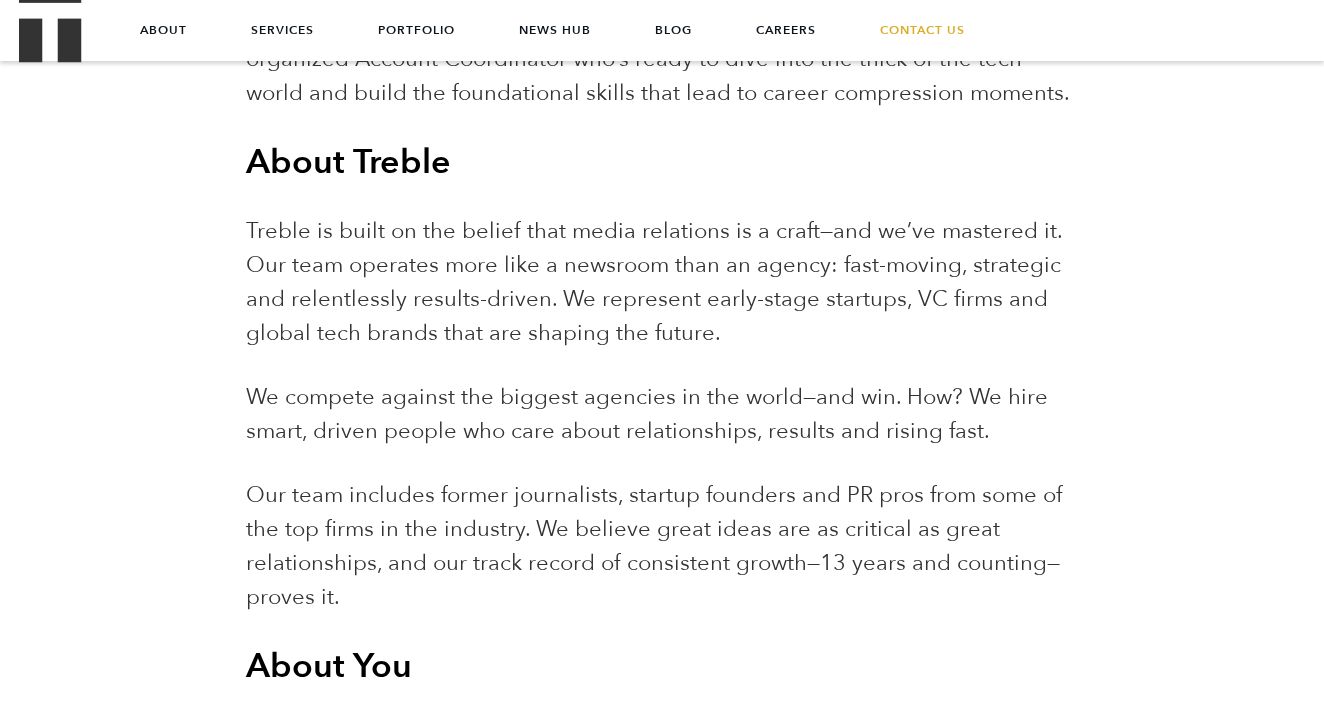 click on "Do you thrive under pressure? Love the pace of breaking news? Want to learn the art of media relations from top-tier leaders who’ve launched some of the most influential companies in the [GEOGRAPHIC_DATA]?
Treble is a fast-growing, high-impact B2B tech PR agency that’s rewriting the traditional PR playbook—and we’re looking for a sharp, hungry and highly organized Account Coordinator who’s ready to dive into the thick of the tech world and build the foundational skills that lead to career compression moments.
About Treble
Treble is built on the belief that media relations is a craft—and we’ve mastered it. Our team operates more like a newsroom than an agency: fast-moving, strategic and relentlessly results-driven. We represent early-stage startups, VC firms and global tech brands that are shaping the future.
We compete against the biggest agencies in the world—and win. How? We hire smart, driven people who care about relationships, results and rising fast.
About You" at bounding box center (662, 1668) 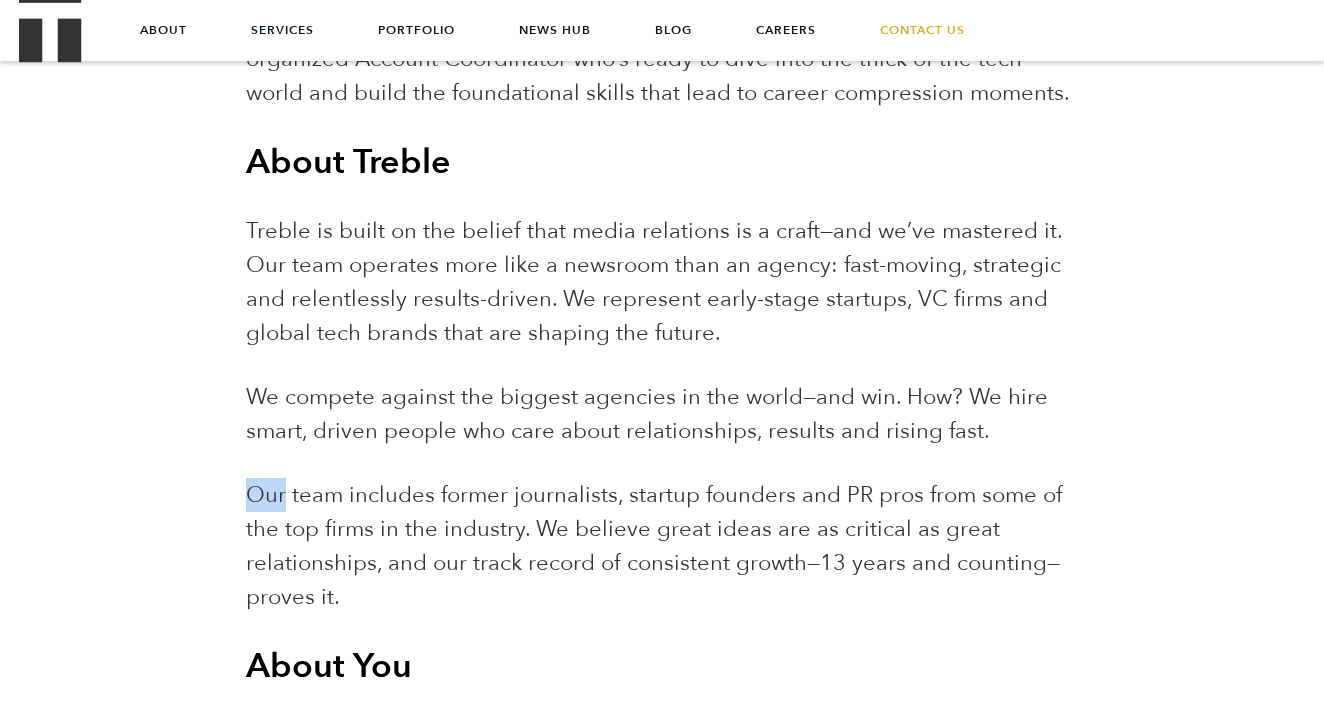 click on "Do you thrive under pressure? Love the pace of breaking news? Want to learn the art of media relations from top-tier leaders who’ve launched some of the most influential companies in the [GEOGRAPHIC_DATA]?
Treble is a fast-growing, high-impact B2B tech PR agency that’s rewriting the traditional PR playbook—and we’re looking for a sharp, hungry and highly organized Account Coordinator who’s ready to dive into the thick of the tech world and build the foundational skills that lead to career compression moments.
About Treble
Treble is built on the belief that media relations is a craft—and we’ve mastered it. Our team operates more like a newsroom than an agency: fast-moving, strategic and relentlessly results-driven. We represent early-stage startups, VC firms and global tech brands that are shaping the future.
We compete against the biggest agencies in the world—and win. How? We hire smart, driven people who care about relationships, results and rising fast.
About You" at bounding box center (662, 1668) 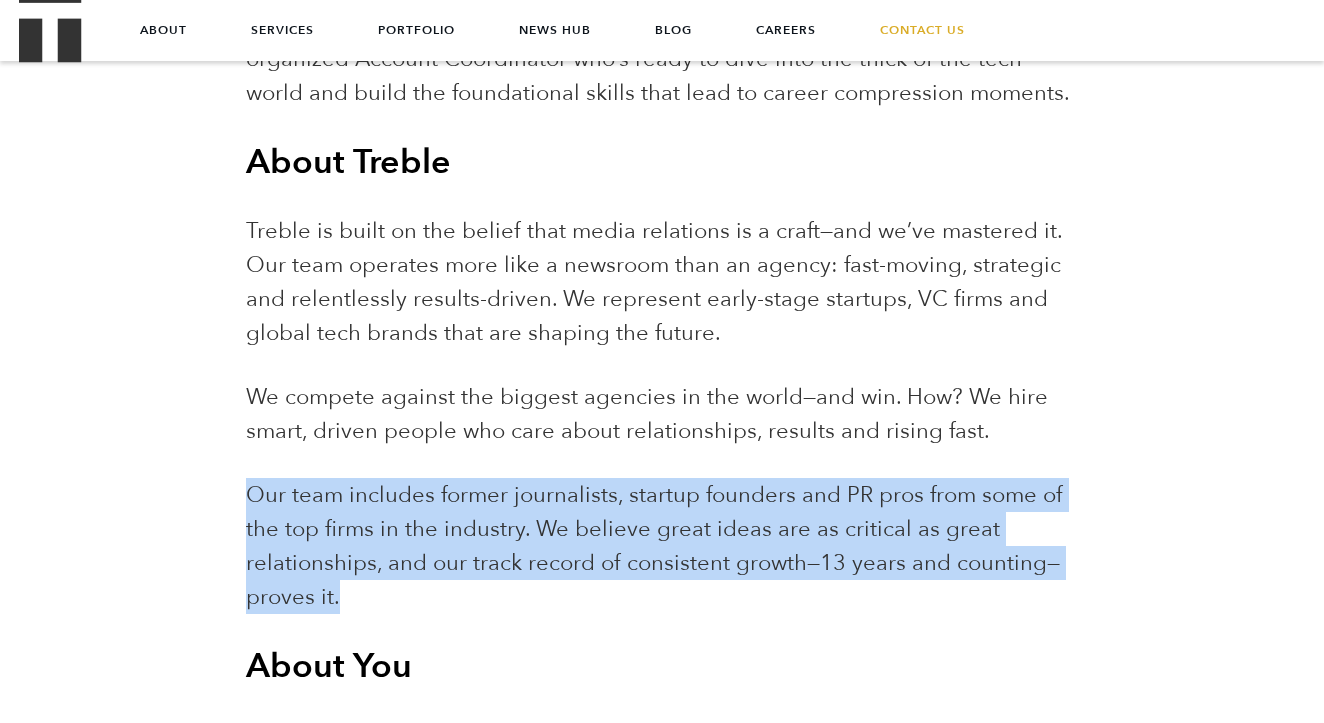 click on "Our team includes former journalists, startup founders and PR pros from some of the top firms in the industry. We believe great ideas are as critical as great relationships, and our track record of consistent growth—13 years and counting—proves it." at bounding box center [654, 546] 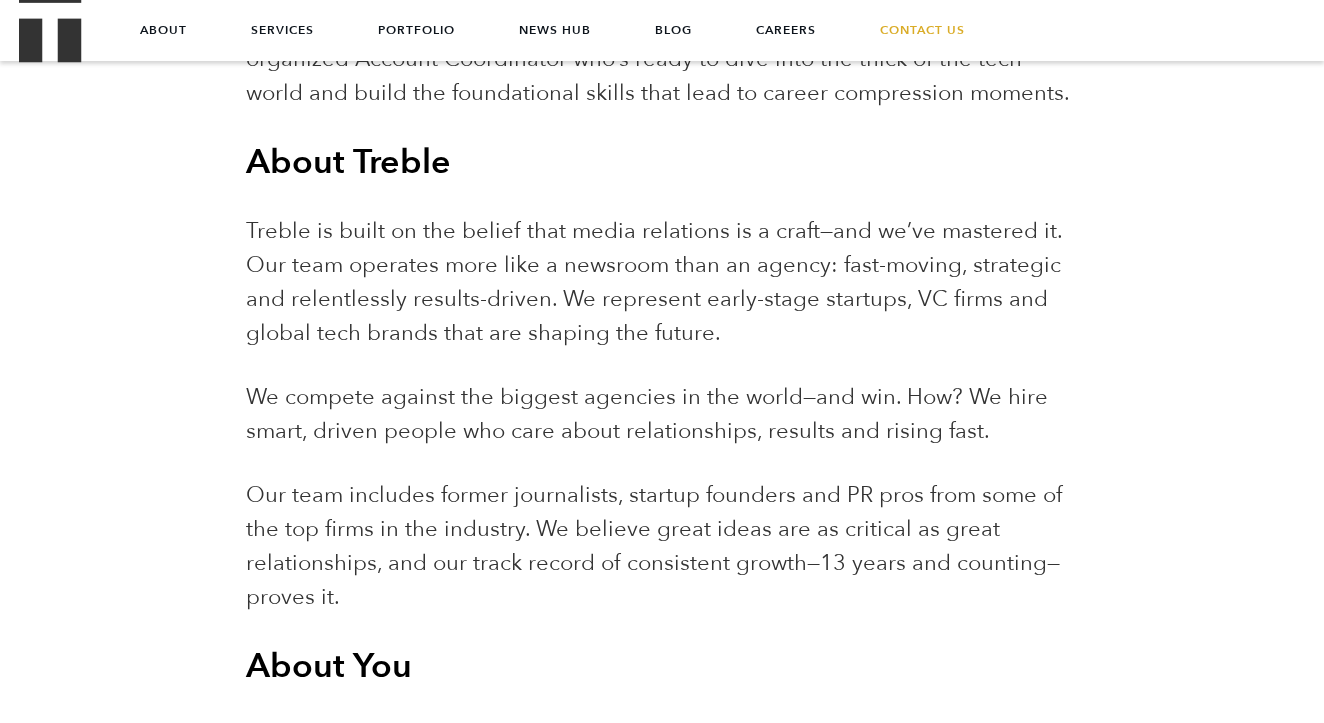 click on "Our team includes former journalists, startup founders and PR pros from some of the top firms in the industry. We believe great ideas are as critical as great relationships, and our track record of consistent growth—13 years and counting—proves it." at bounding box center [654, 546] 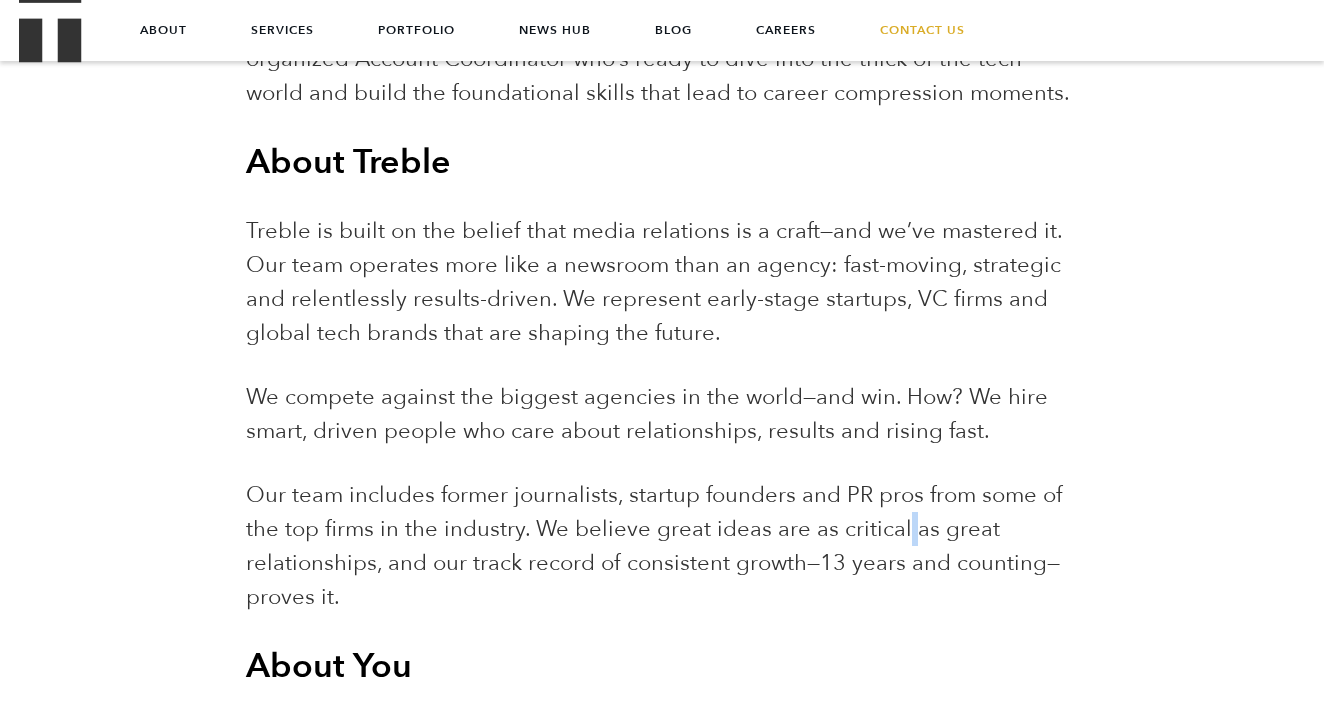 click on "Our team includes former journalists, startup founders and PR pros from some of the top firms in the industry. We believe great ideas are as critical as great relationships, and our track record of consistent growth—13 years and counting—proves it." at bounding box center [654, 546] 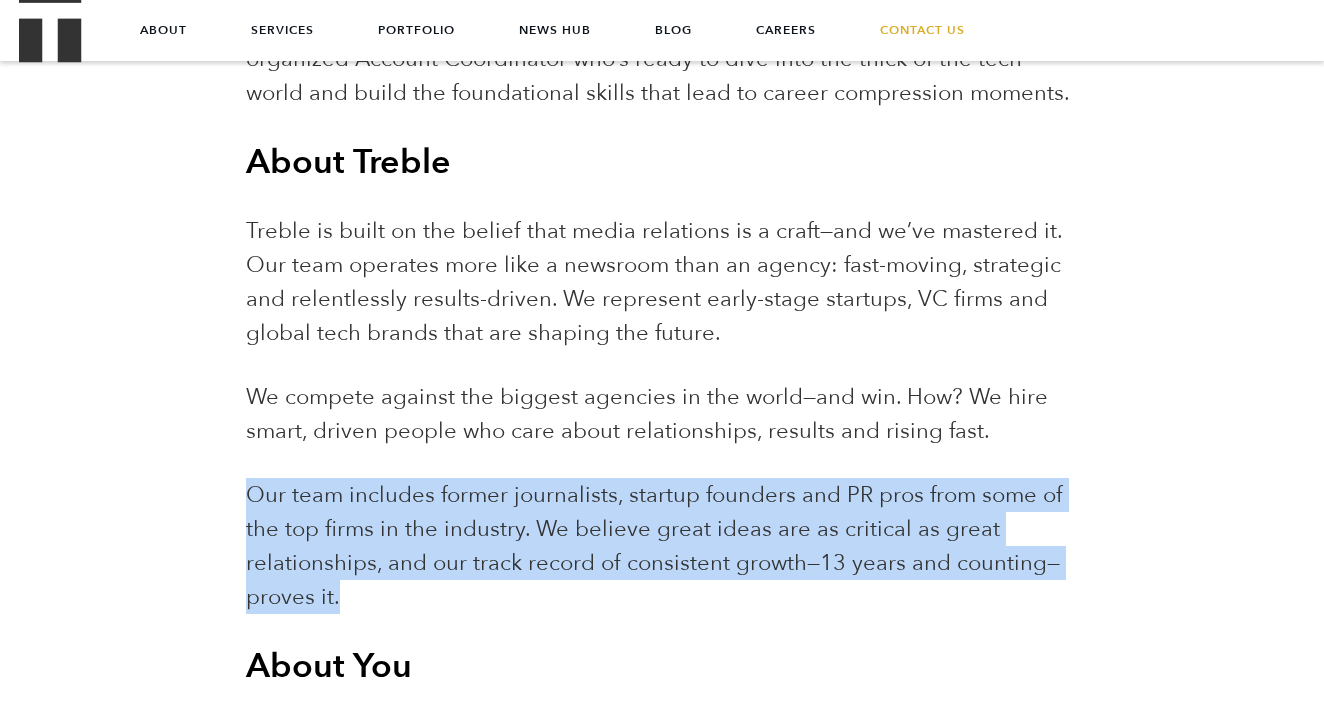 click on "Our team includes former journalists, startup founders and PR pros from some of the top firms in the industry. We believe great ideas are as critical as great relationships, and our track record of consistent growth—13 years and counting—proves it." at bounding box center (654, 546) 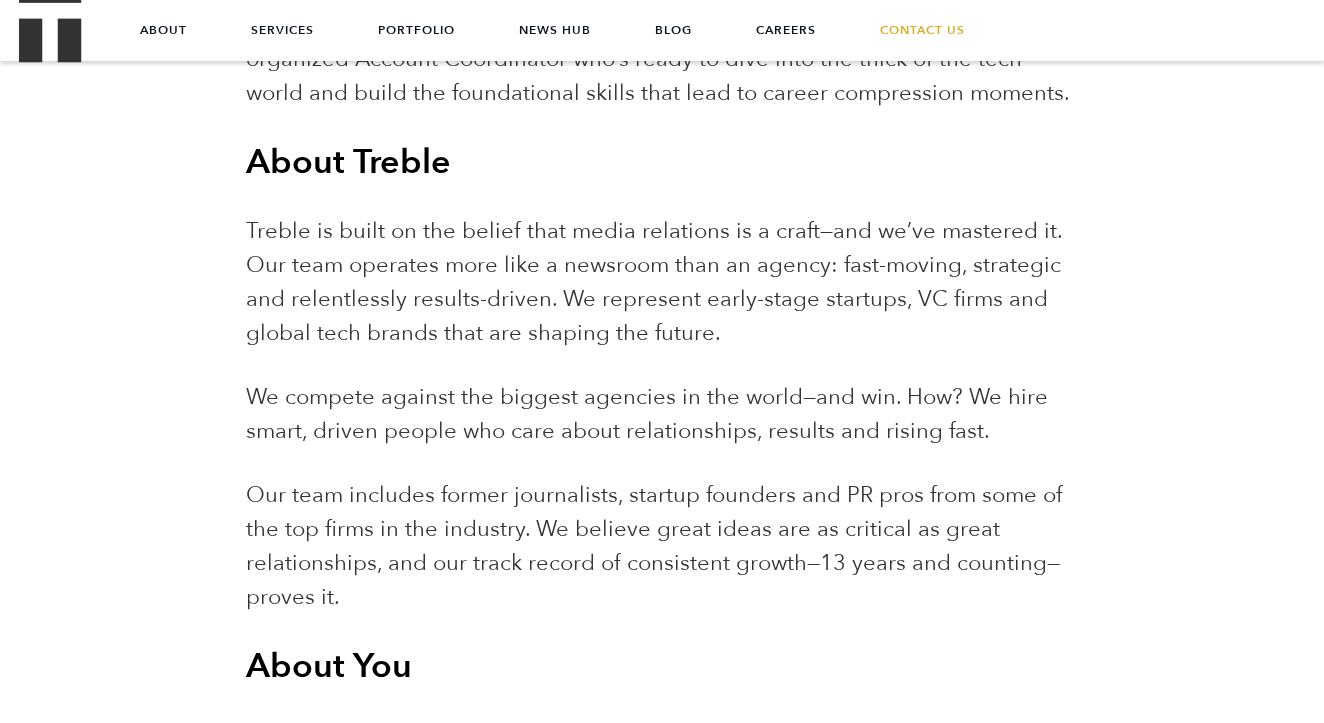 click on "Our team includes former journalists, startup founders and PR pros from some of the top firms in the industry. We believe great ideas are as critical as great relationships, and our track record of consistent growth—13 years and counting—proves it." at bounding box center (654, 546) 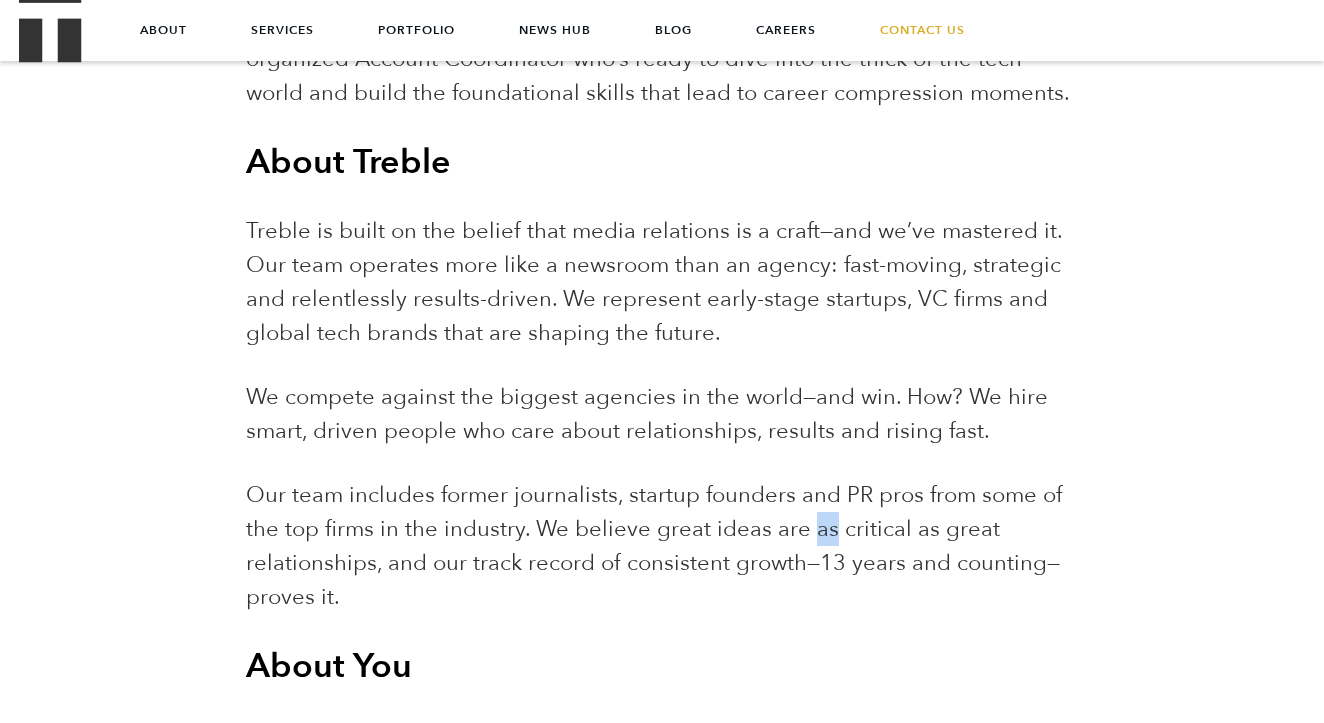 click on "Our team includes former journalists, startup founders and PR pros from some of the top firms in the industry. We believe great ideas are as critical as great relationships, and our track record of consistent growth—13 years and counting—proves it." at bounding box center [654, 546] 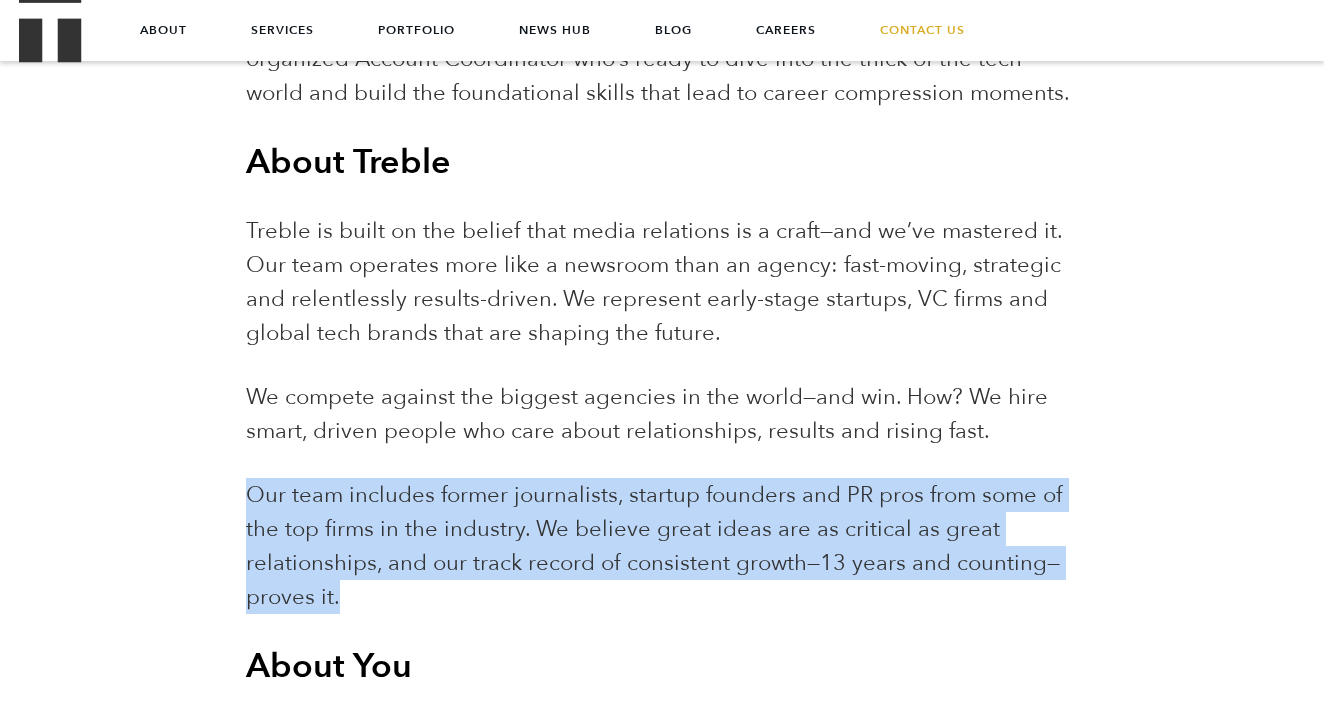 click on "Our team includes former journalists, startup founders and PR pros from some of the top firms in the industry. We believe great ideas are as critical as great relationships, and our track record of consistent growth—13 years and counting—proves it." at bounding box center (654, 546) 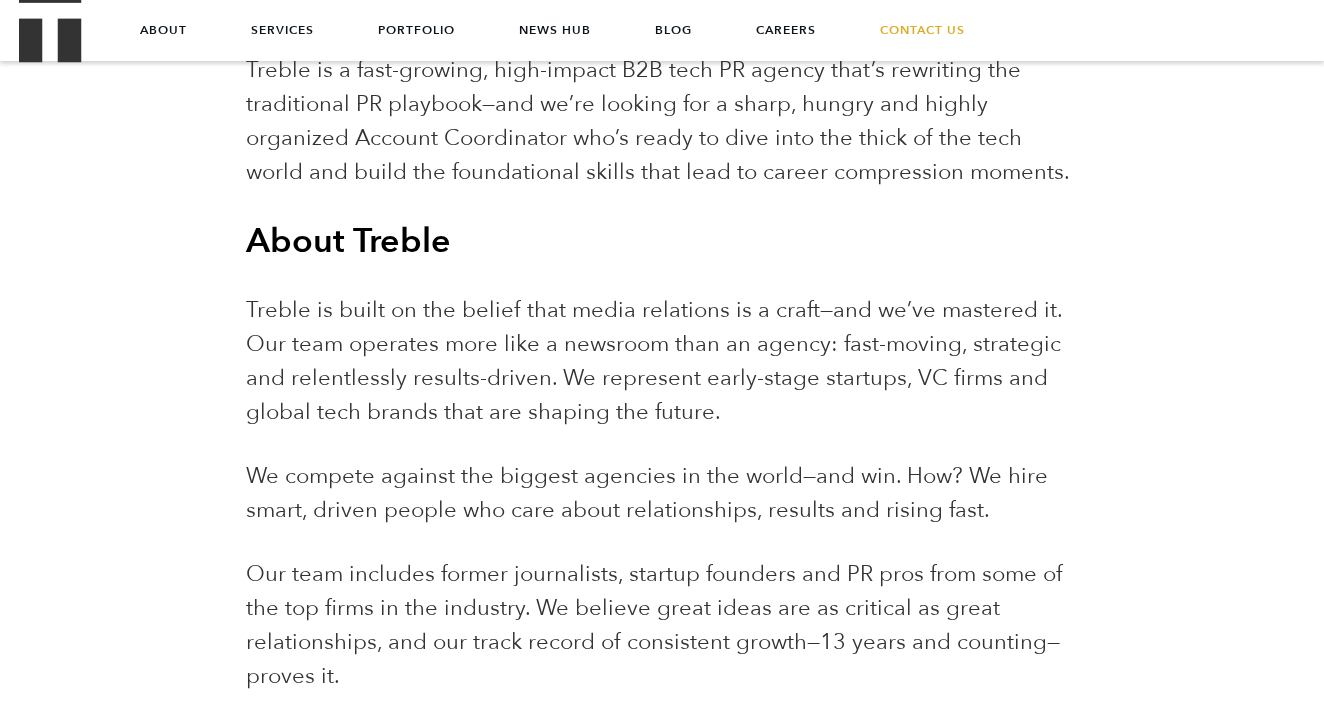 scroll, scrollTop: 558, scrollLeft: 0, axis: vertical 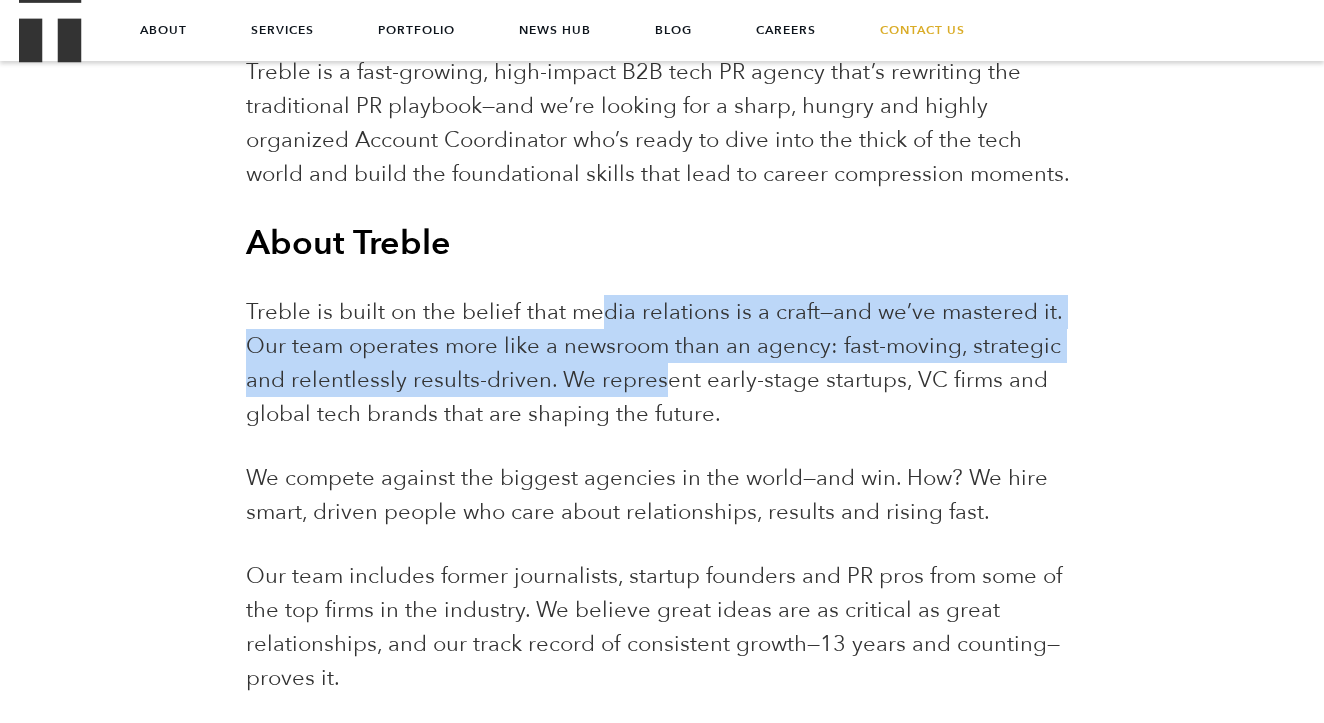 drag, startPoint x: 600, startPoint y: 316, endPoint x: 653, endPoint y: 375, distance: 79.30952 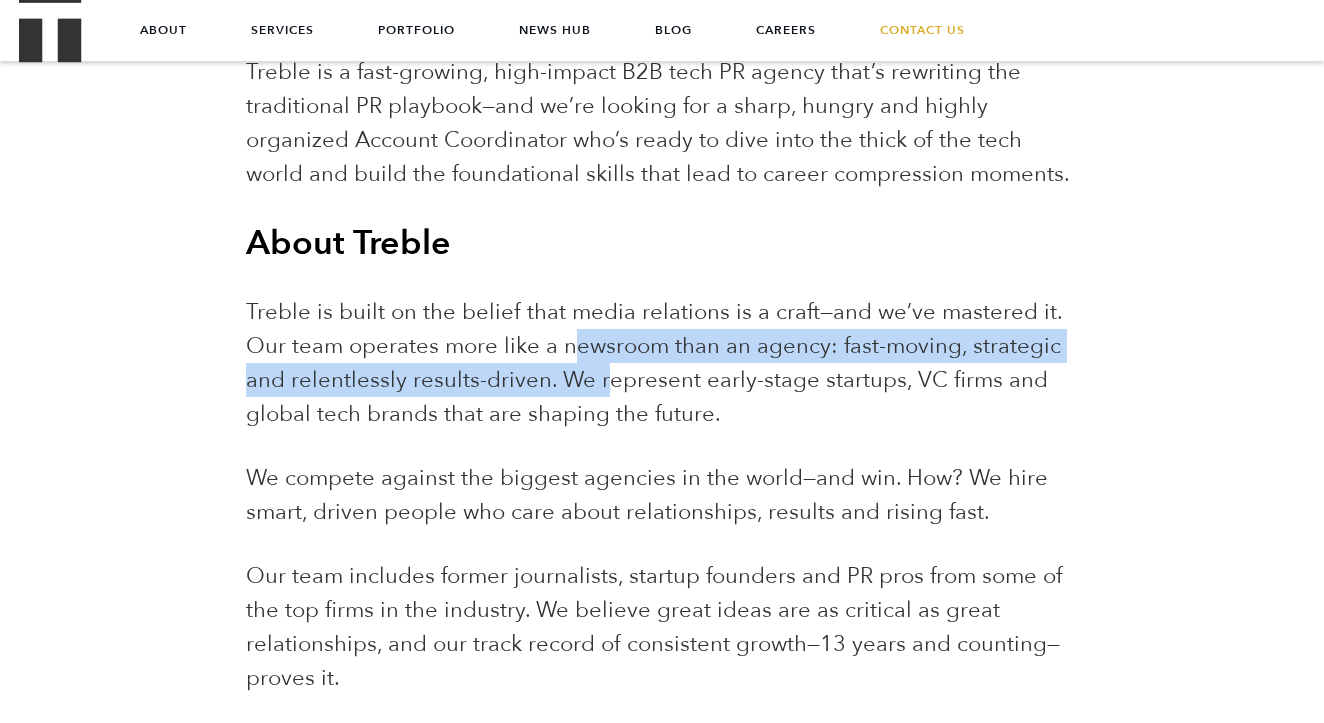 drag, startPoint x: 572, startPoint y: 356, endPoint x: 597, endPoint y: 370, distance: 28.653097 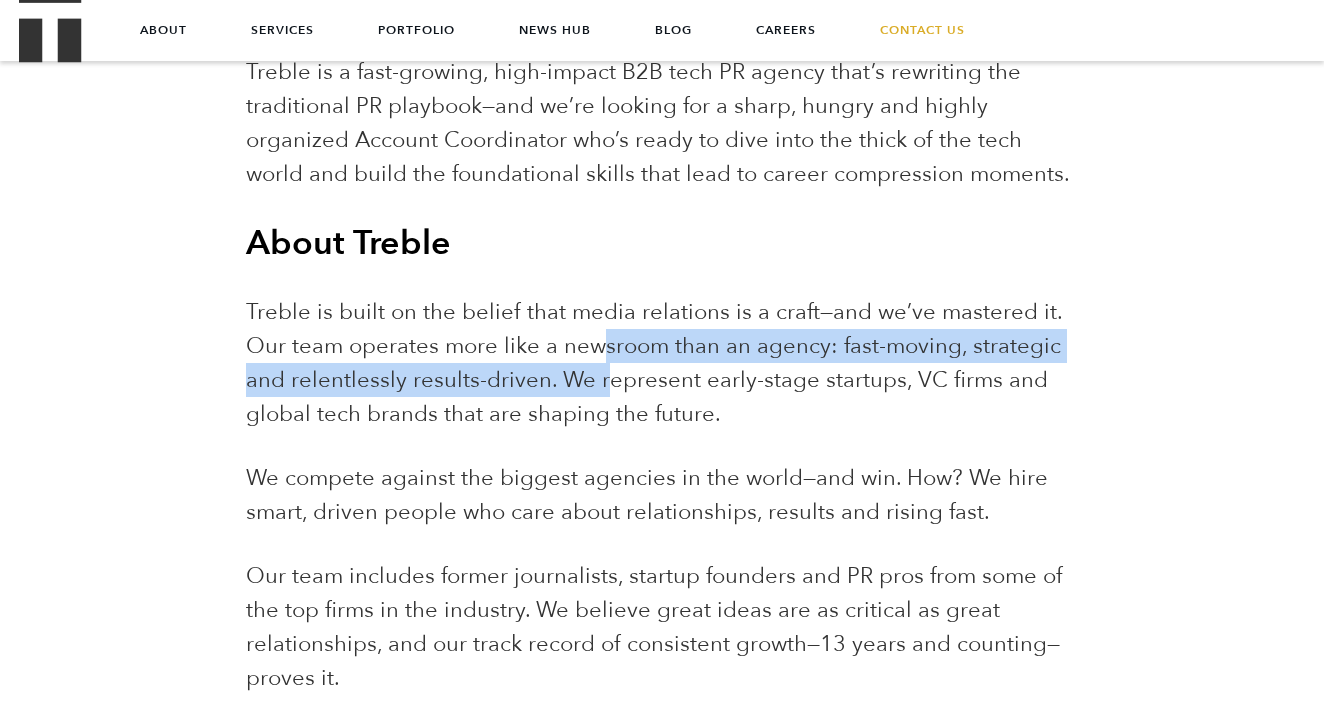 drag, startPoint x: 597, startPoint y: 331, endPoint x: 597, endPoint y: 371, distance: 40 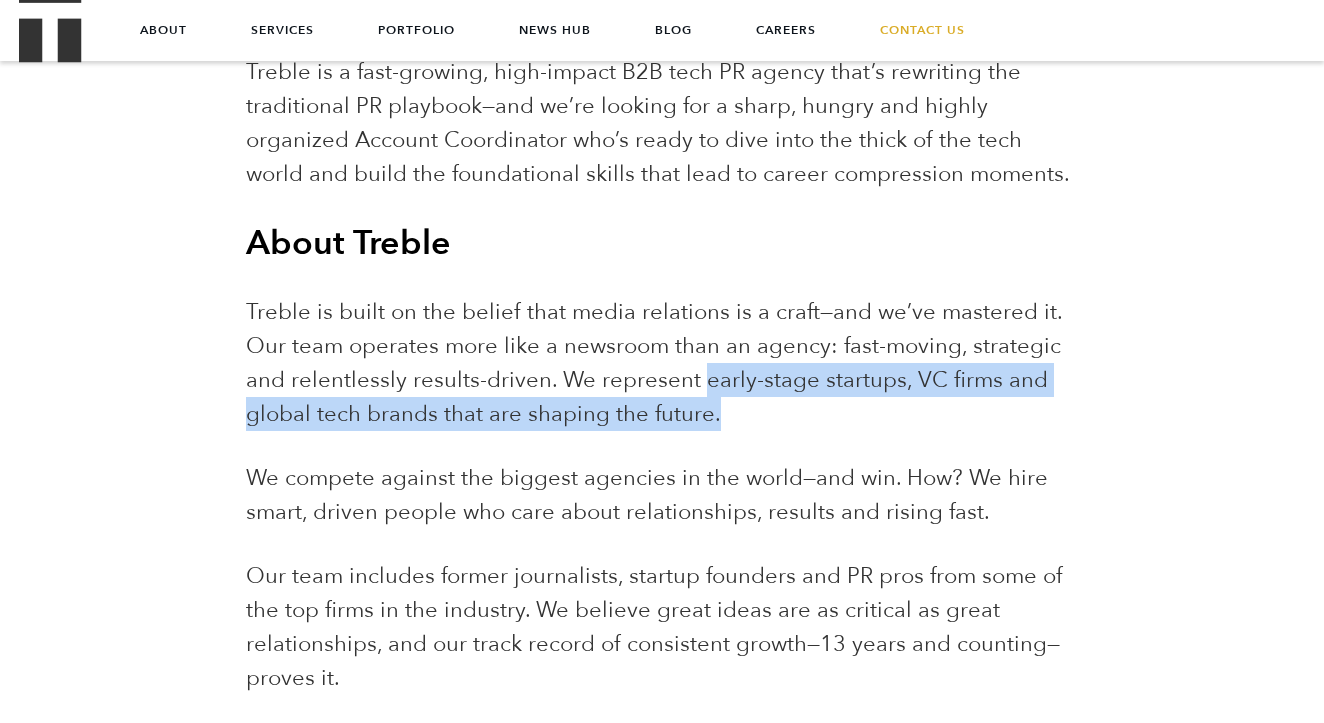 drag, startPoint x: 691, startPoint y: 379, endPoint x: 794, endPoint y: 400, distance: 105.11898 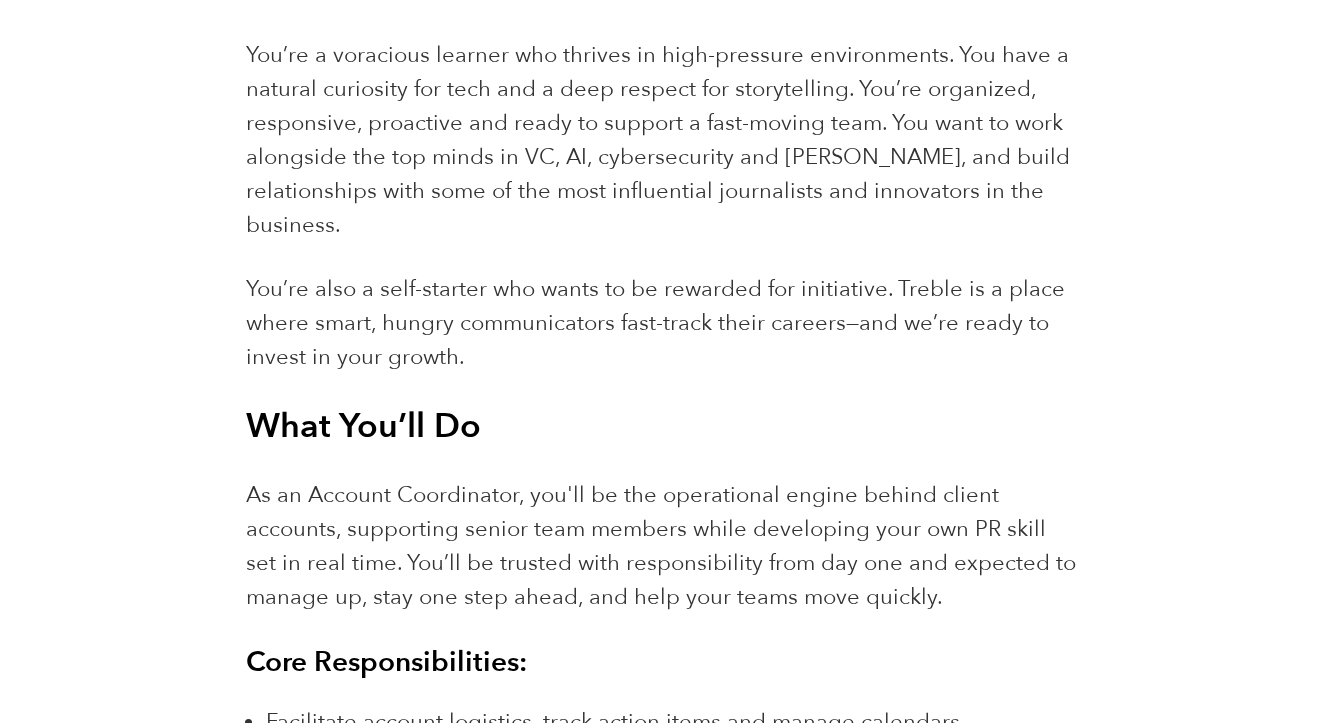 scroll, scrollTop: 1362, scrollLeft: 0, axis: vertical 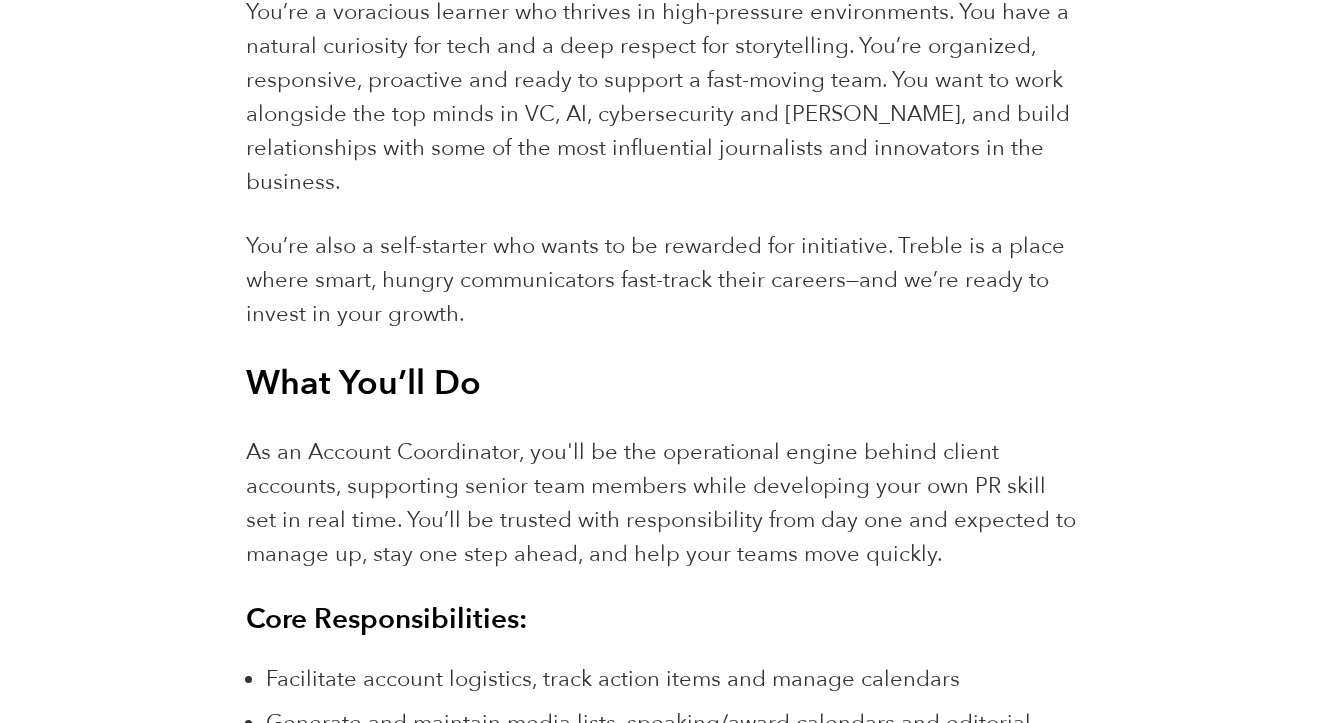 click on "You’re a voracious learner who thrives in high-pressure environments. You have a natural curiosity for tech and a deep respect for storytelling. You’re organized, responsive, proactive and ready to support a fast-moving team. You want to work alongside the top minds in VC, AI, cybersecurity and [PERSON_NAME], and build relationships with some of the most influential journalists and innovators in the business." at bounding box center [658, 97] 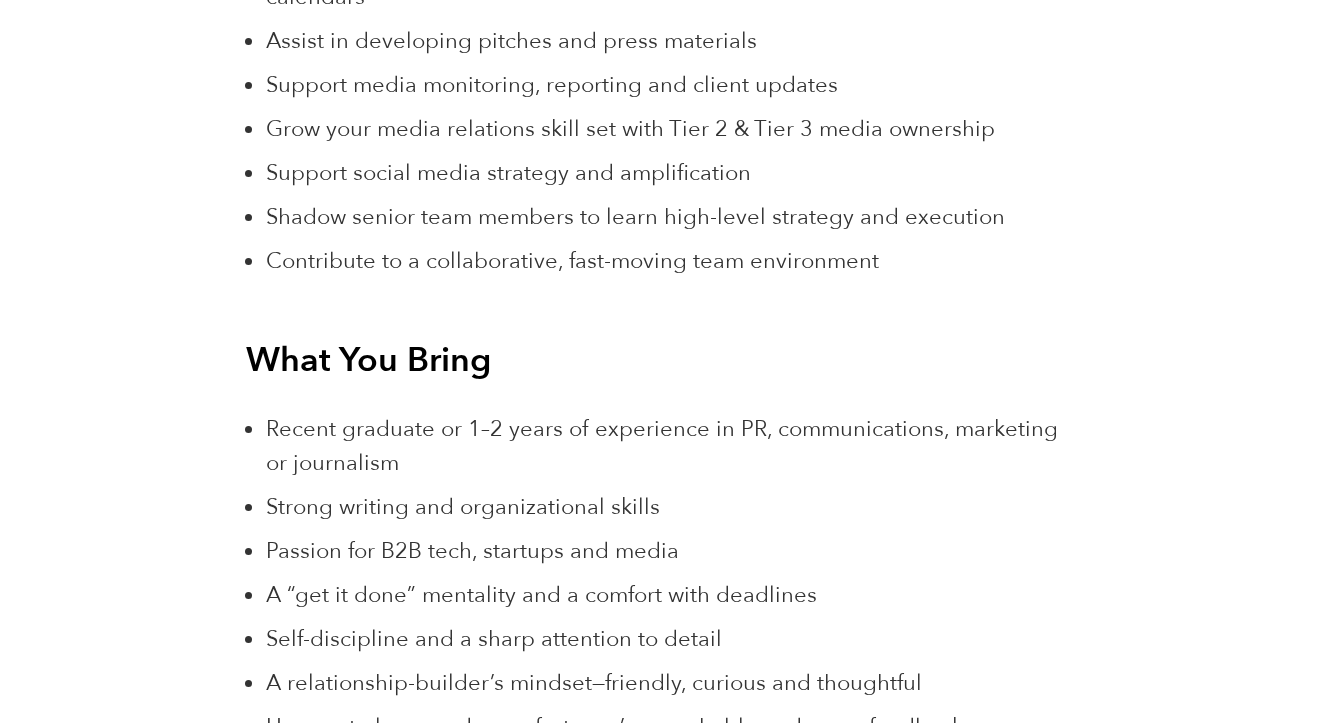 scroll, scrollTop: 2377, scrollLeft: 0, axis: vertical 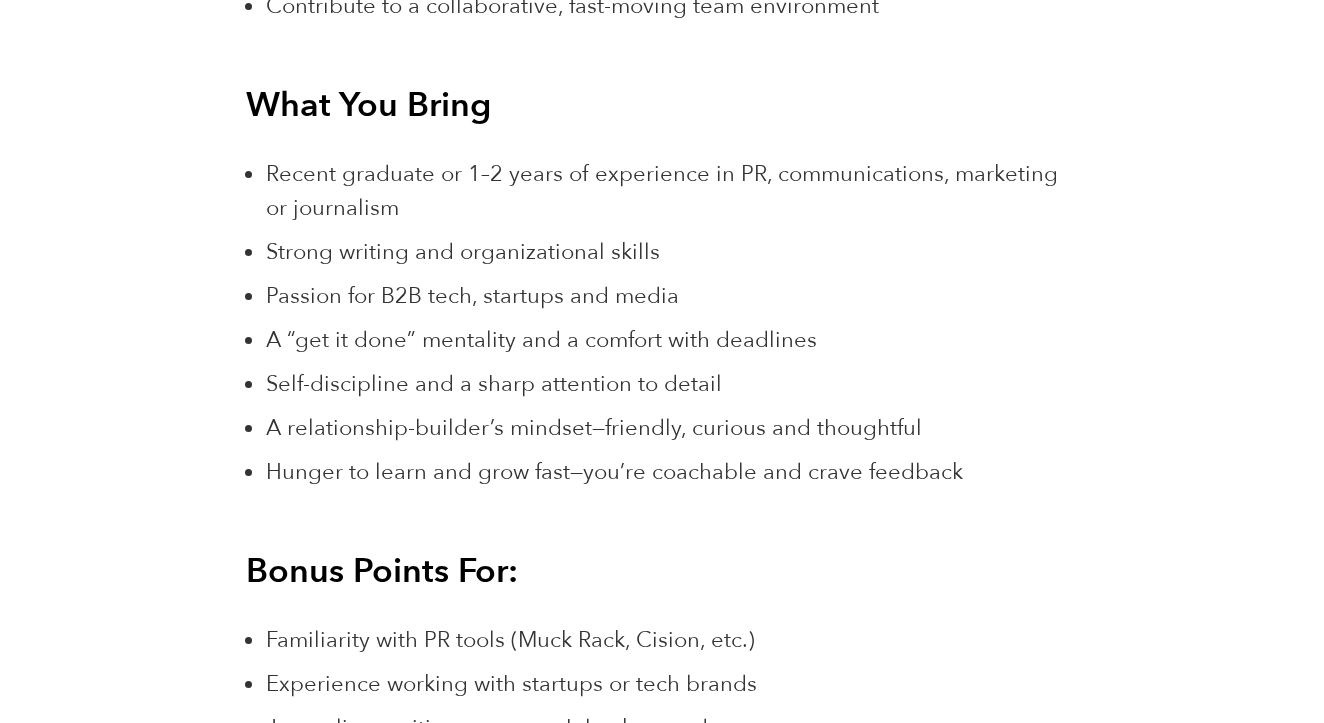 click on "Passion for B2B tech, startups and media" at bounding box center (472, 296) 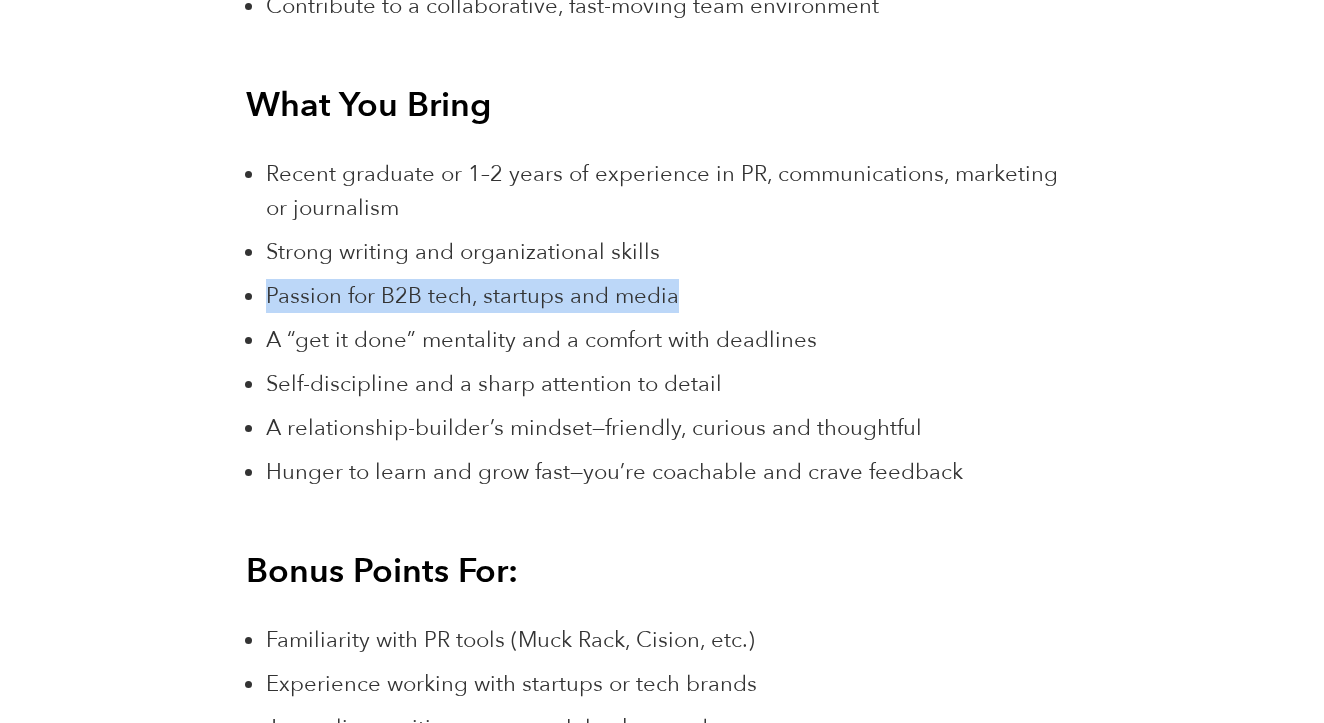 drag, startPoint x: 269, startPoint y: 256, endPoint x: 812, endPoint y: 276, distance: 543.3682 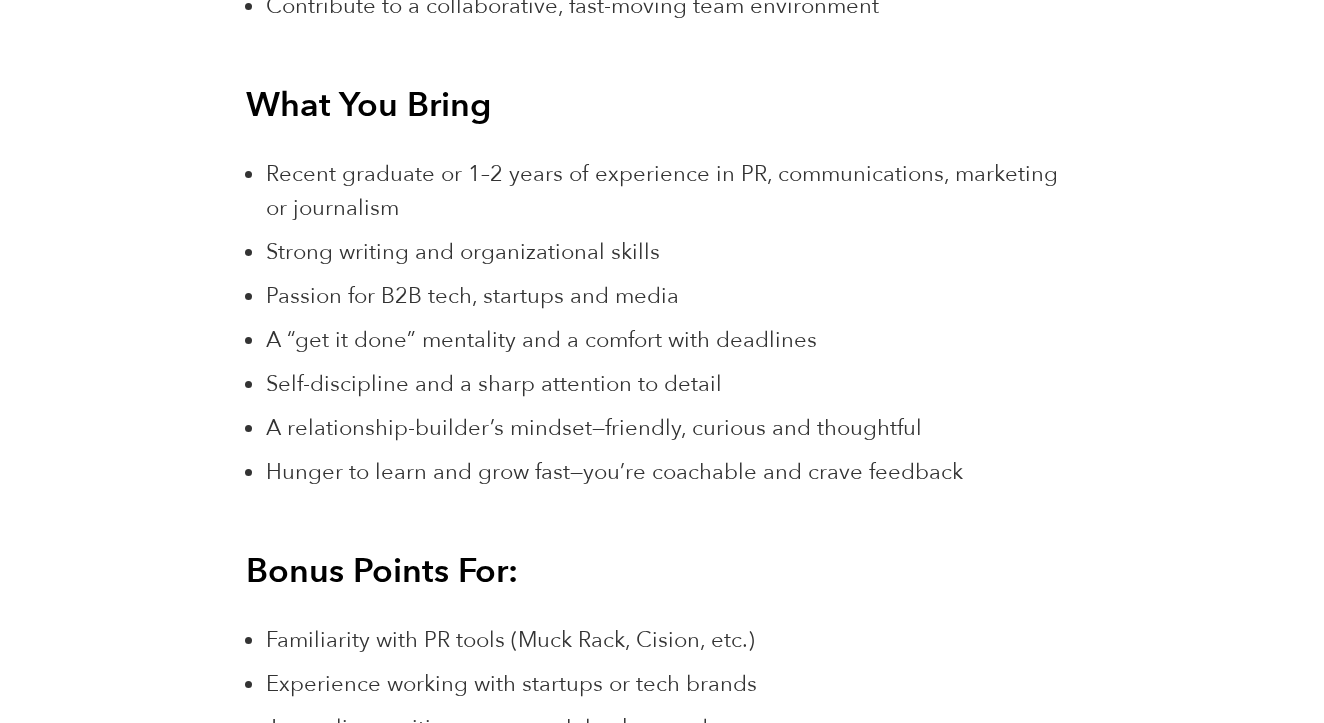 click on "Recent graduate or 1–2 years of experience in PR, communications, marketing or journalism
Strong writing and organizational skills
Passion for B2B tech, startups and media
A “get it done” mentality and a comfort with deadlines
Self-discipline and a sharp attention to detail
A relationship-builder’s mindset—friendly, curious and thoughtful
Hunger to learn and grow fast—you’re coachable and crave feedback" at bounding box center [672, 323] 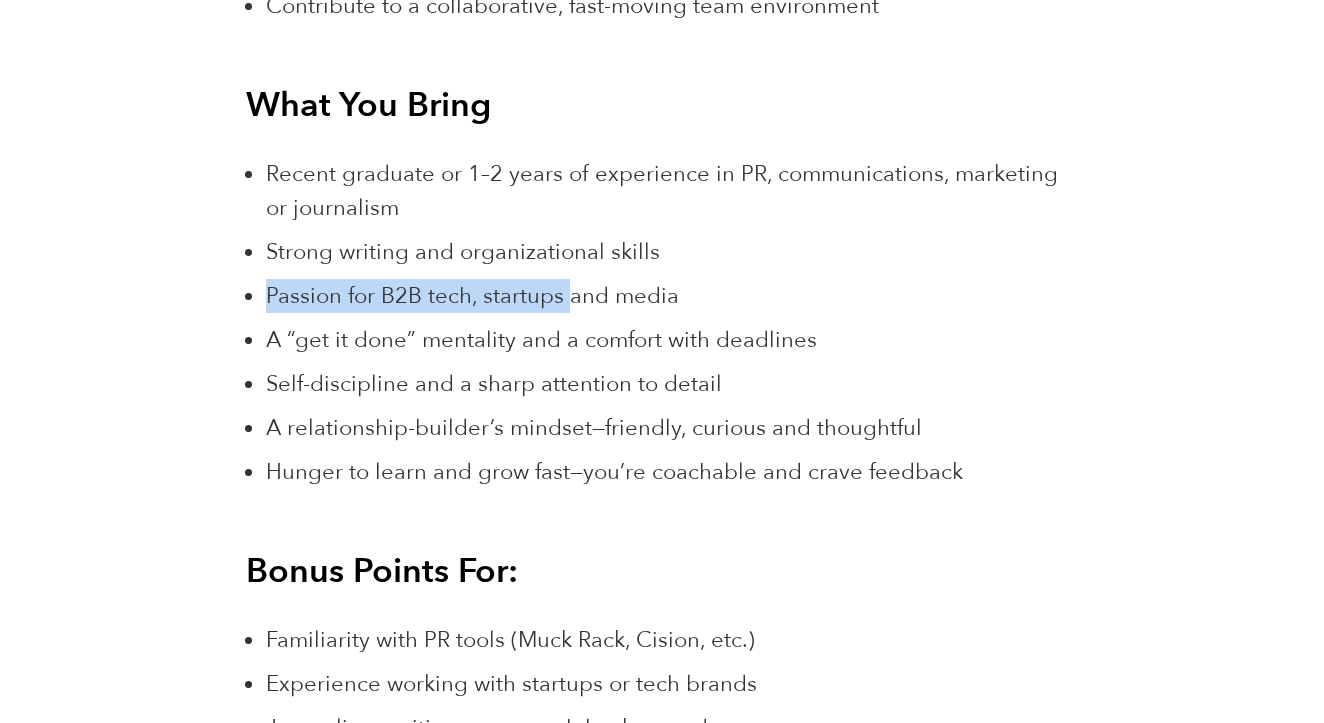 drag, startPoint x: 263, startPoint y: 262, endPoint x: 562, endPoint y: 264, distance: 299.00668 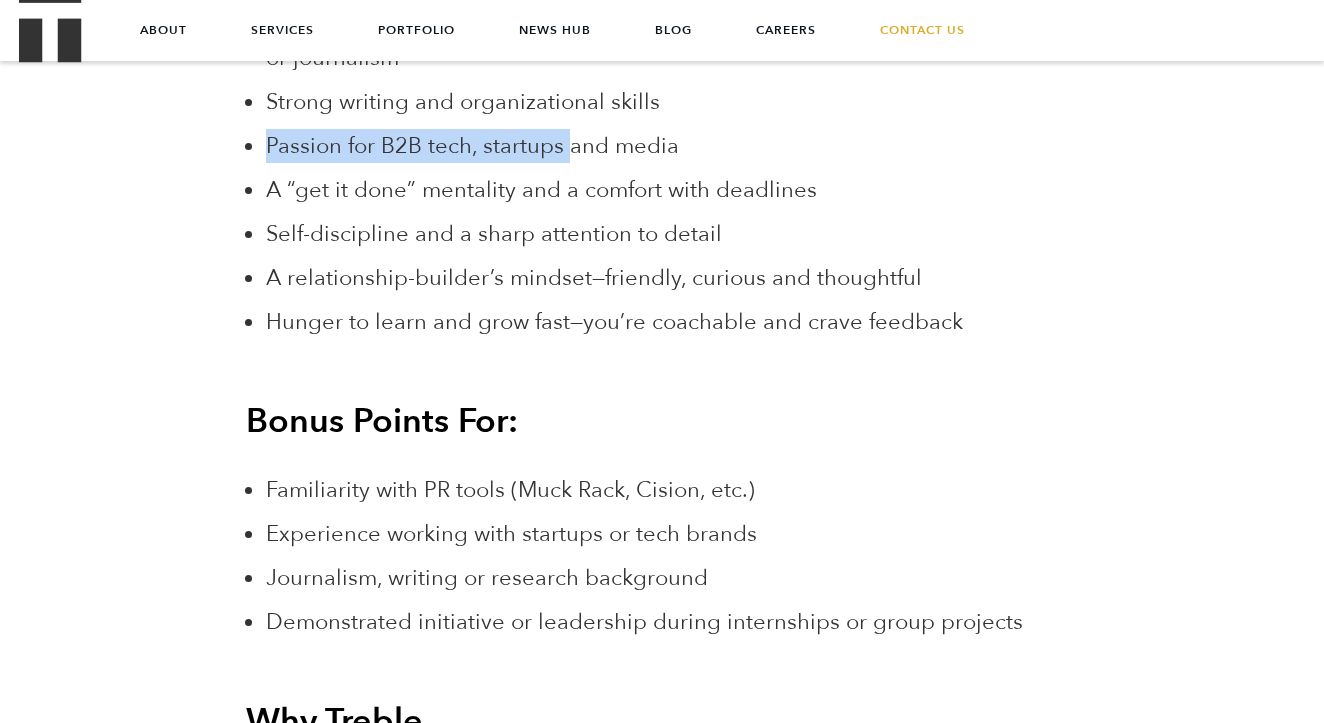 scroll, scrollTop: 2415, scrollLeft: 0, axis: vertical 